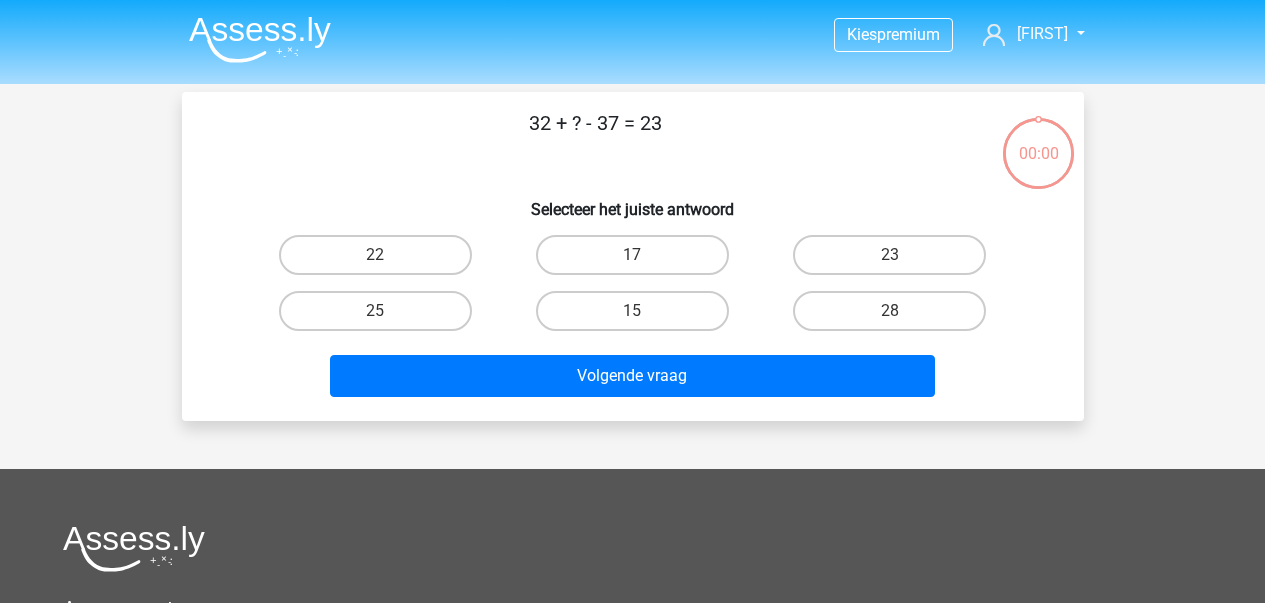 scroll, scrollTop: 0, scrollLeft: 0, axis: both 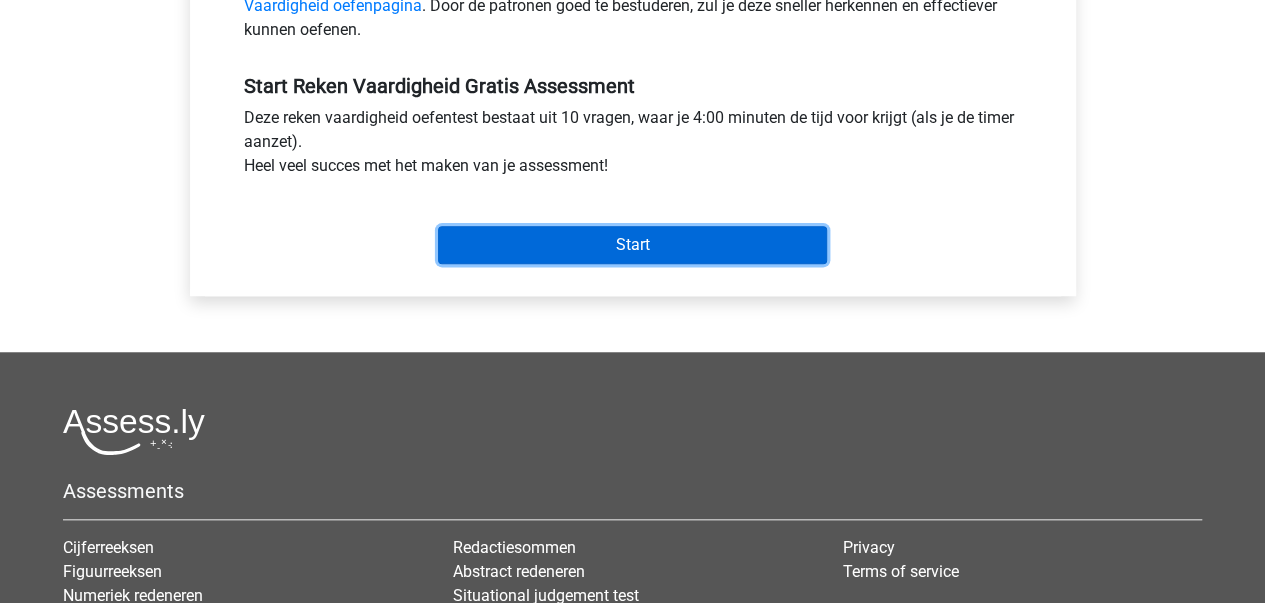 click on "Start" at bounding box center (632, 245) 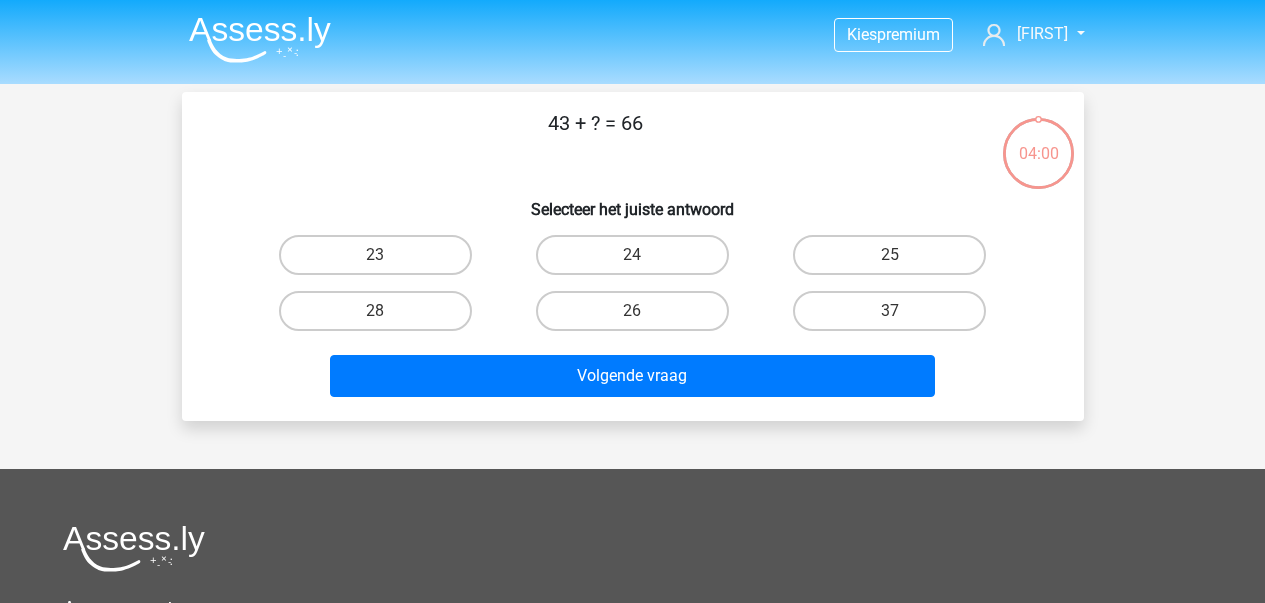 scroll, scrollTop: 0, scrollLeft: 0, axis: both 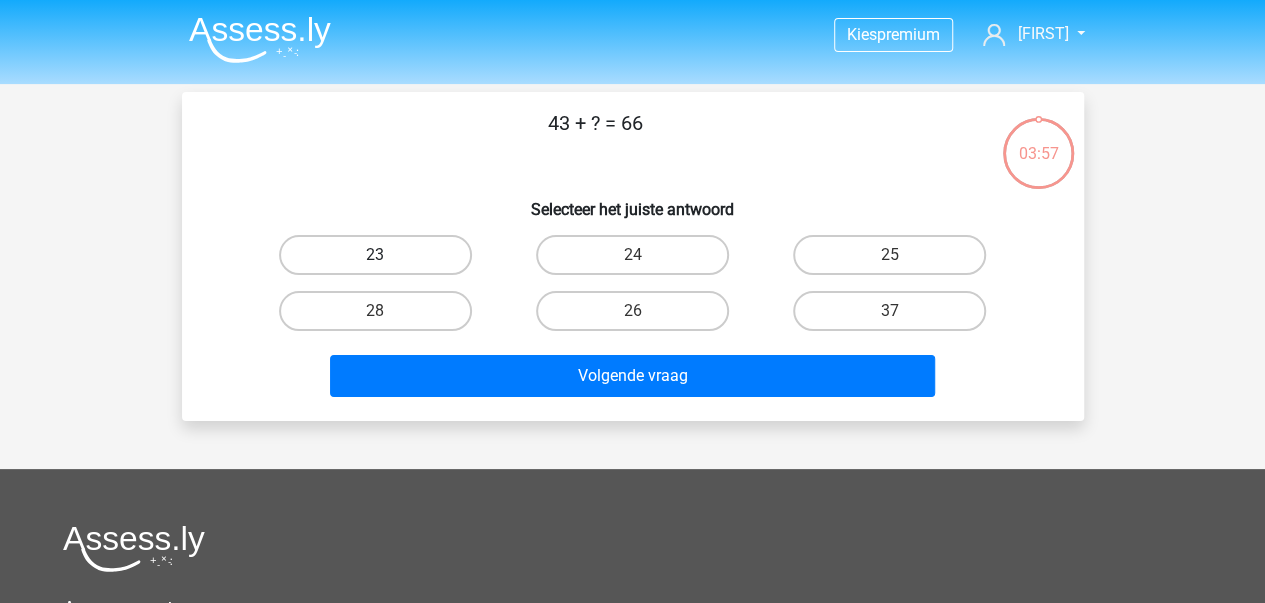 click on "23" at bounding box center (375, 255) 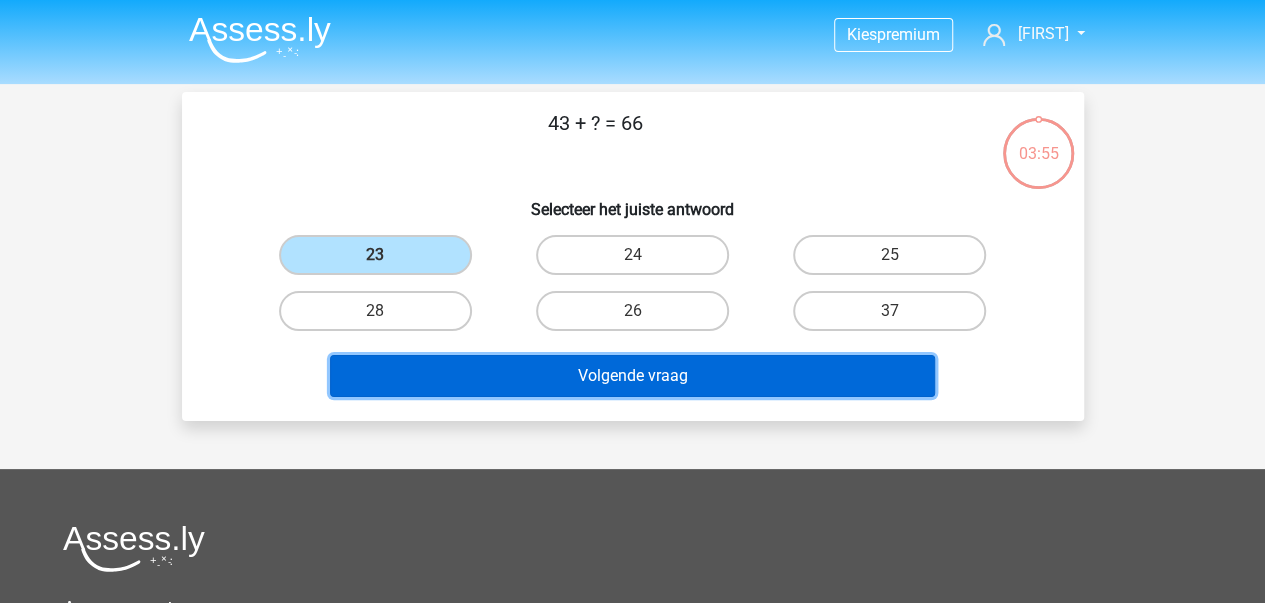 click on "Volgende vraag" at bounding box center [632, 376] 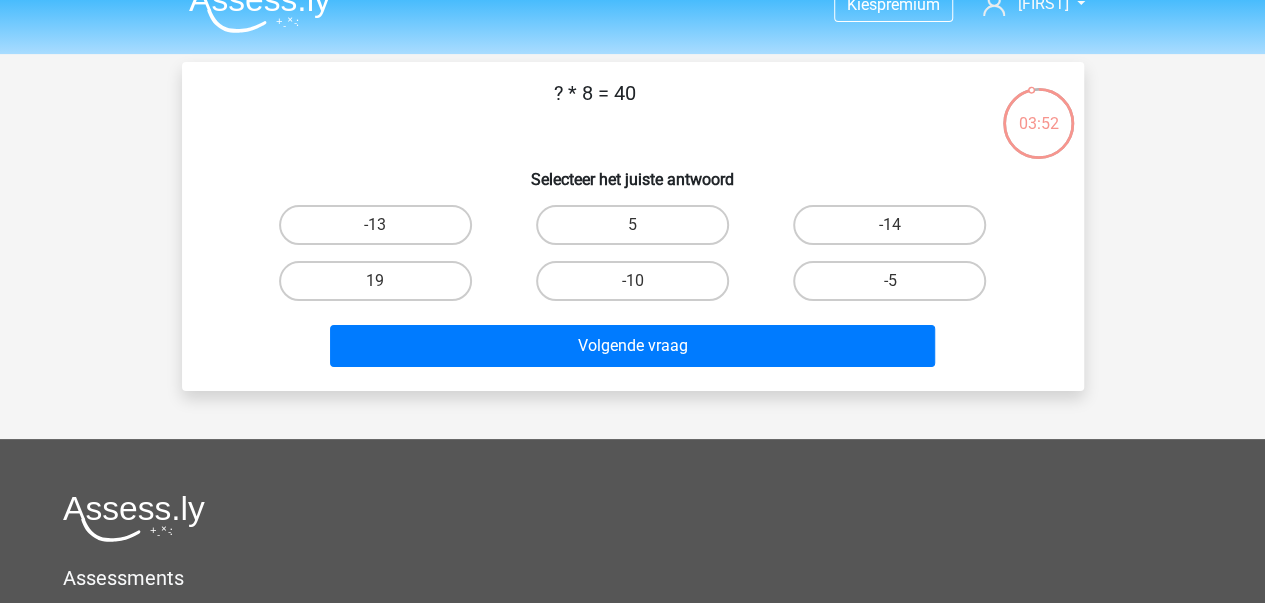 scroll, scrollTop: 0, scrollLeft: 0, axis: both 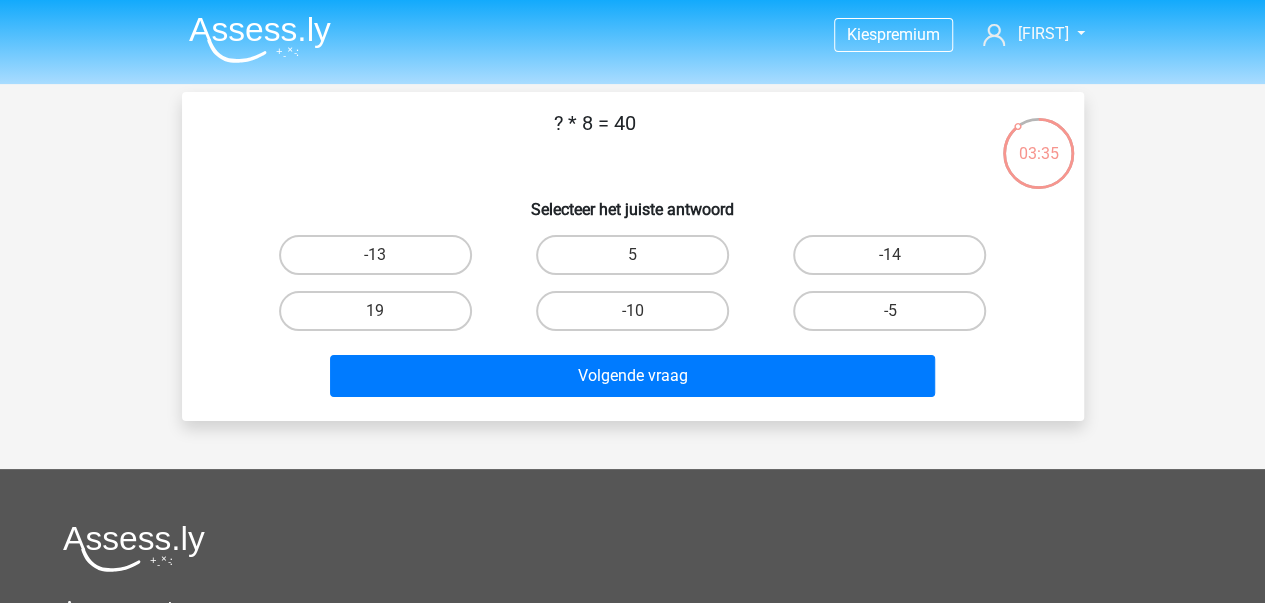 click on "5" at bounding box center (638, 261) 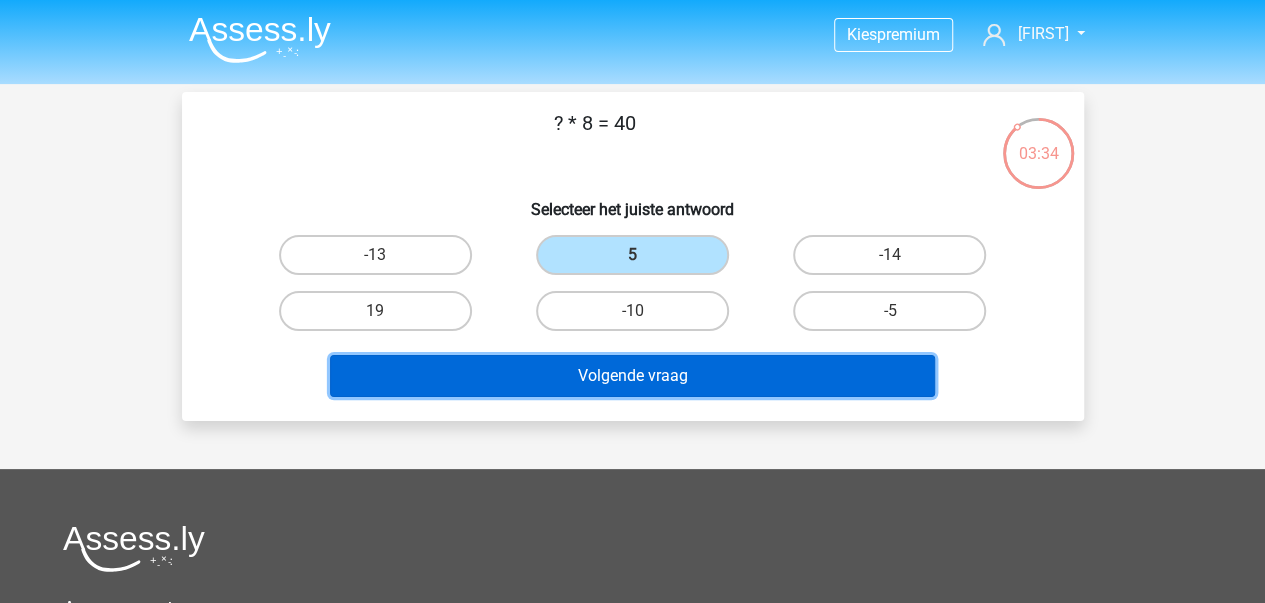 click on "Volgende vraag" at bounding box center (632, 376) 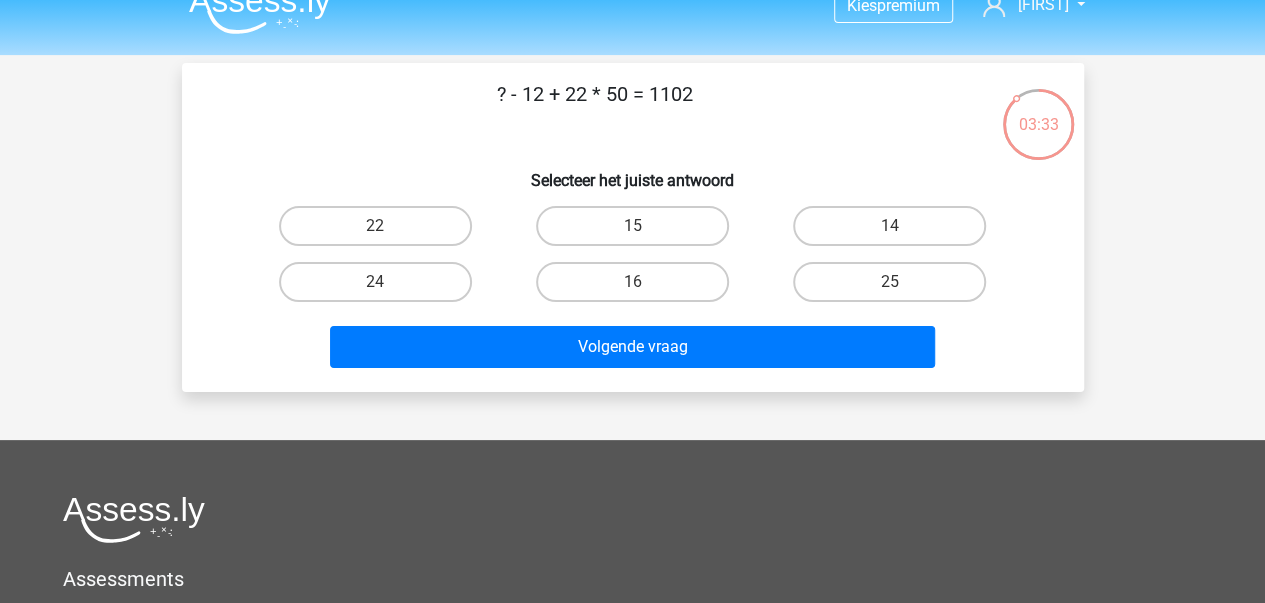 scroll, scrollTop: 0, scrollLeft: 0, axis: both 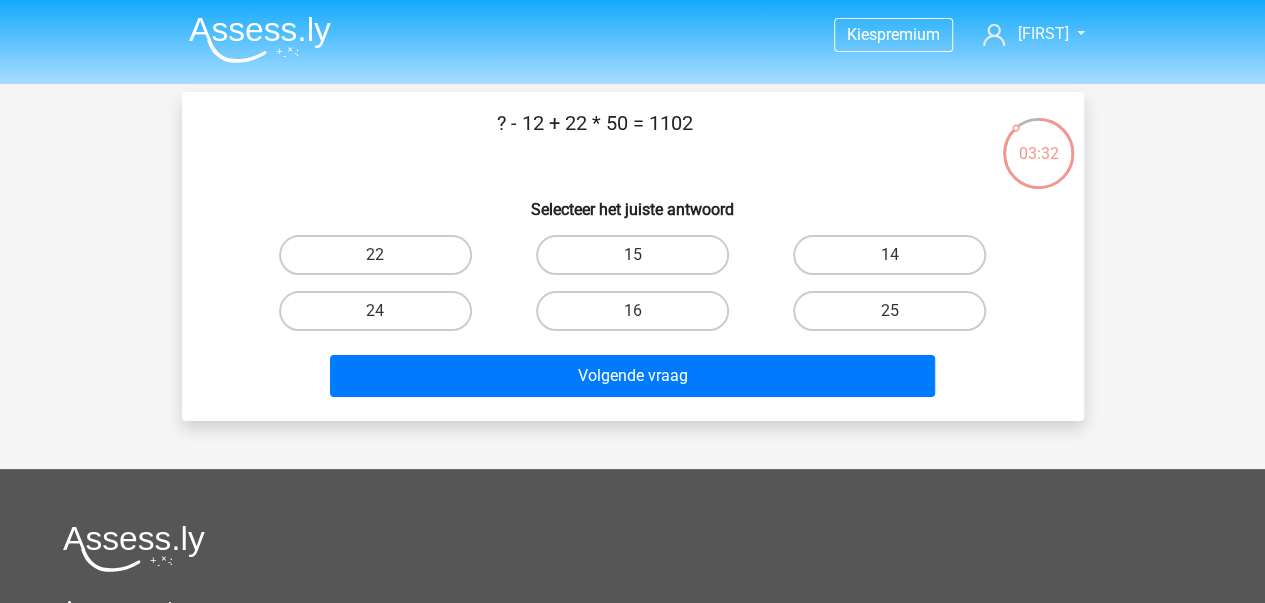 drag, startPoint x: 700, startPoint y: 124, endPoint x: 497, endPoint y: 125, distance: 203.00246 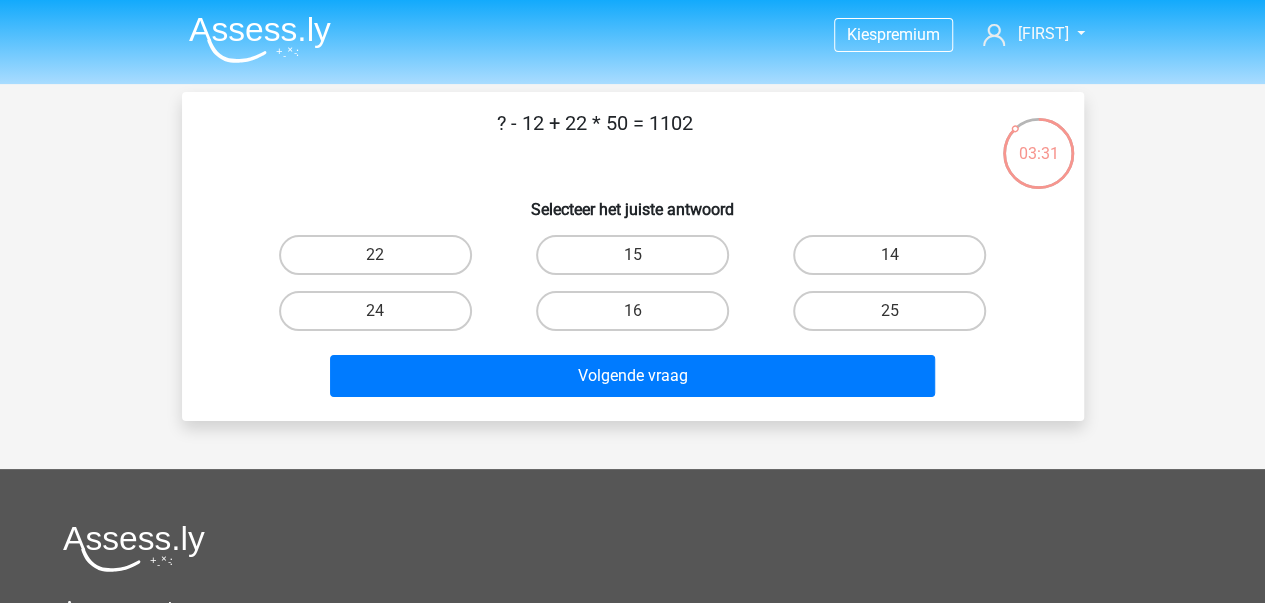 copy on "? - 12 + 22 * 50 = 1102" 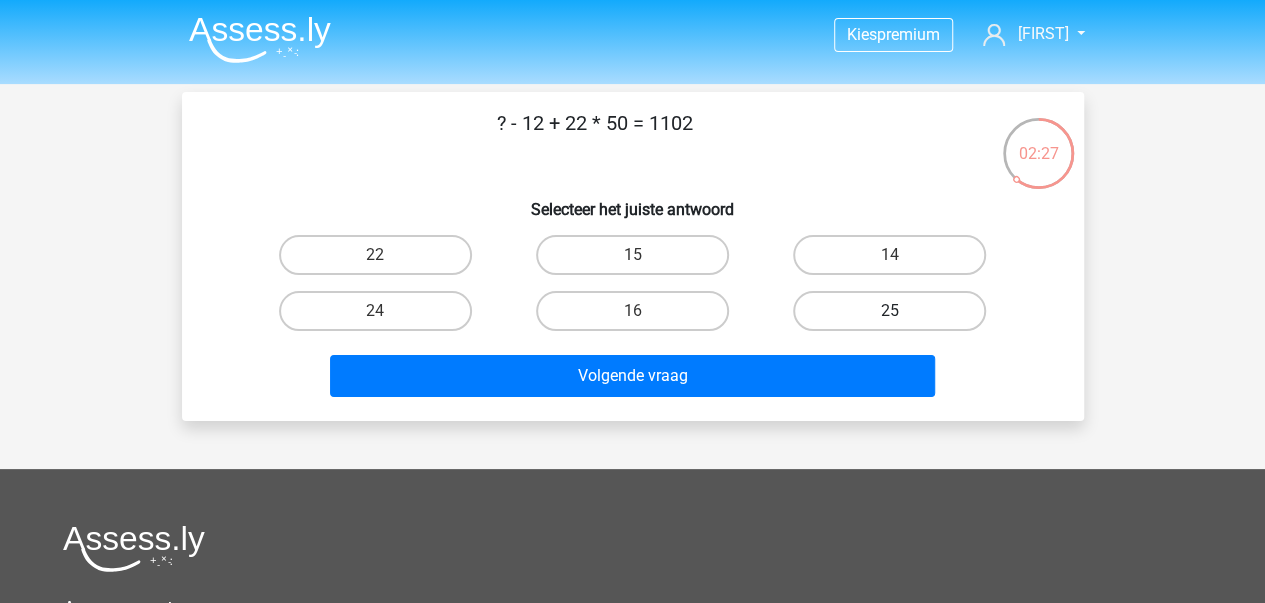 click on "25" at bounding box center (889, 311) 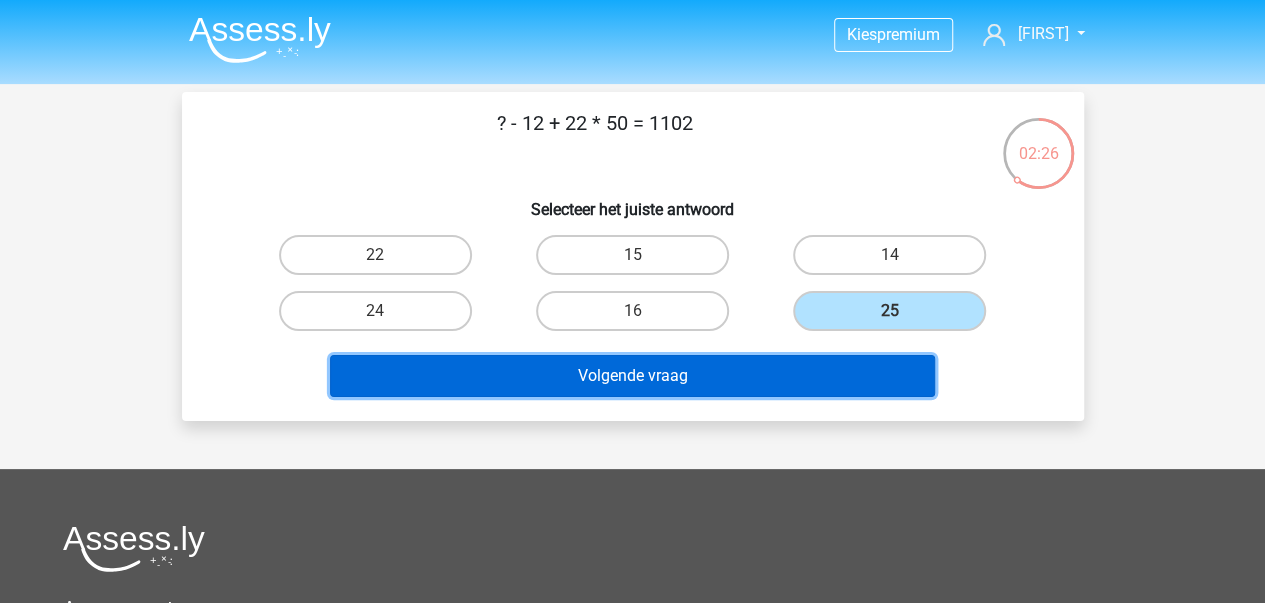 click on "Volgende vraag" at bounding box center [632, 376] 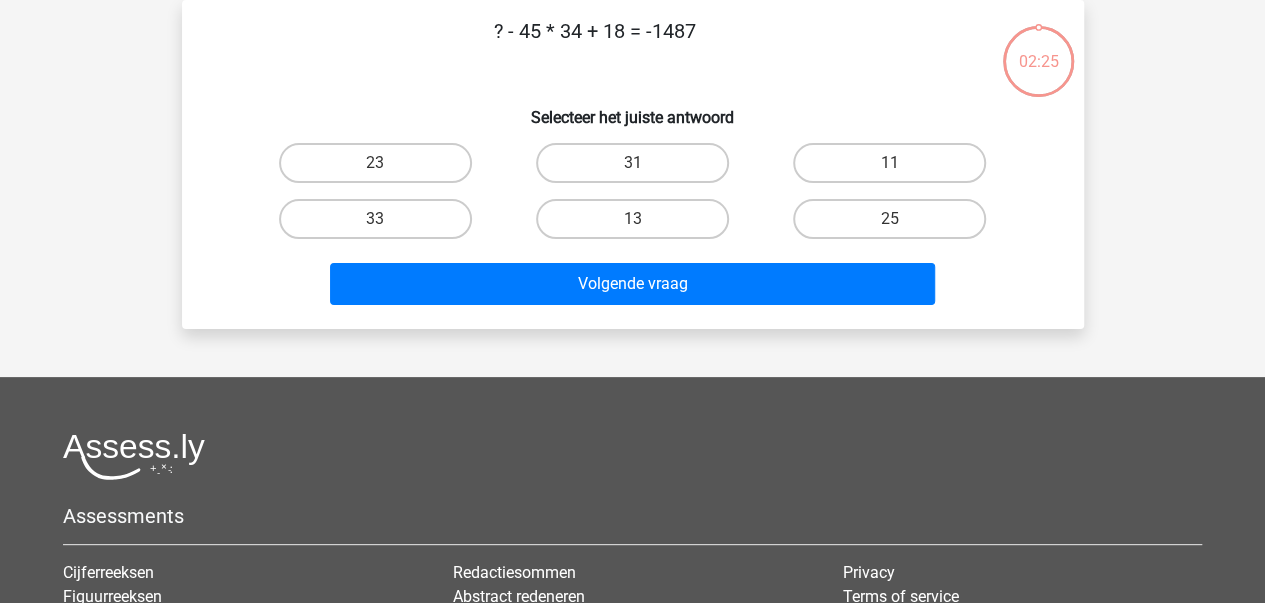 scroll, scrollTop: 0, scrollLeft: 0, axis: both 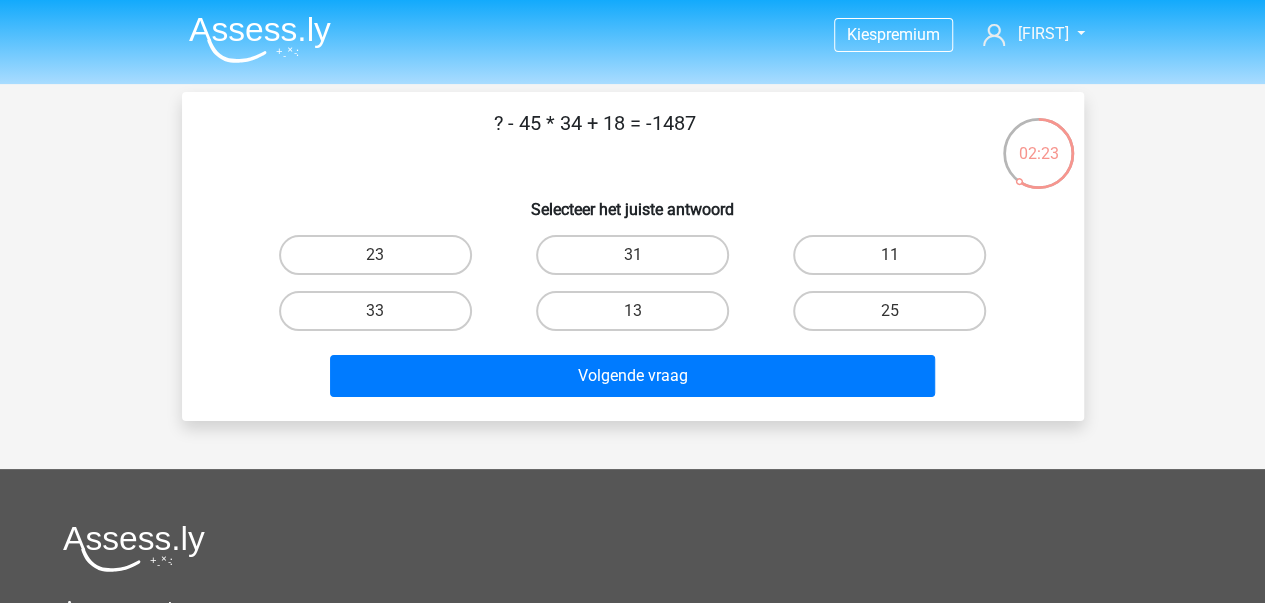 drag, startPoint x: 706, startPoint y: 125, endPoint x: 480, endPoint y: 123, distance: 226.00885 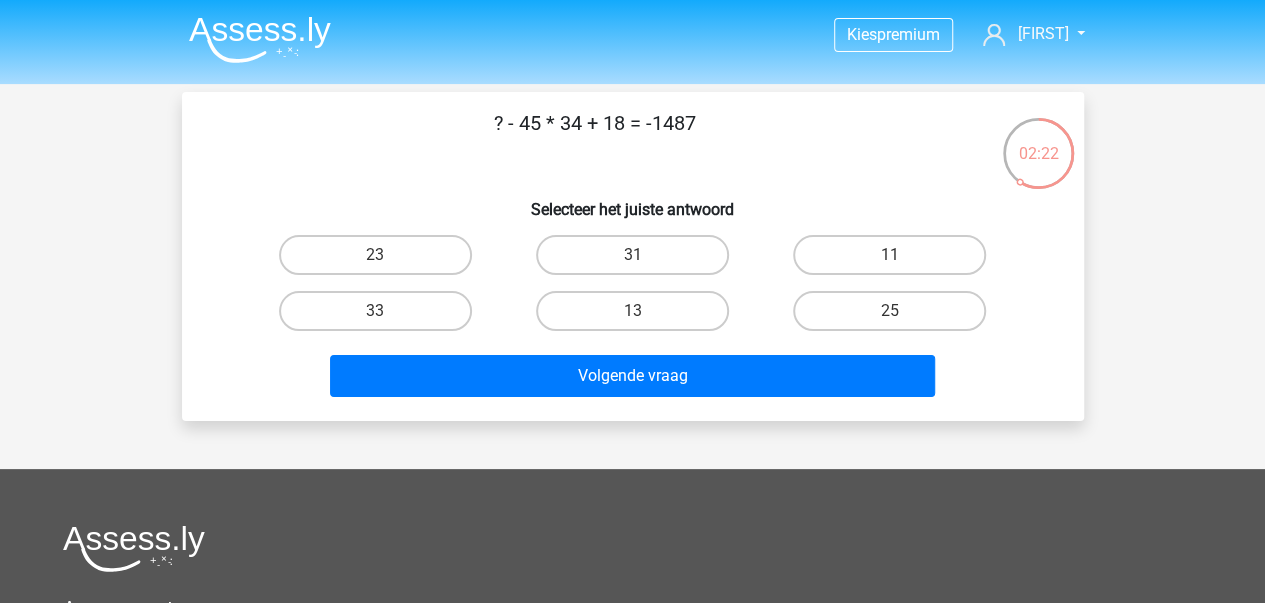 copy on "? - 45 * 34 + 18 = -1487" 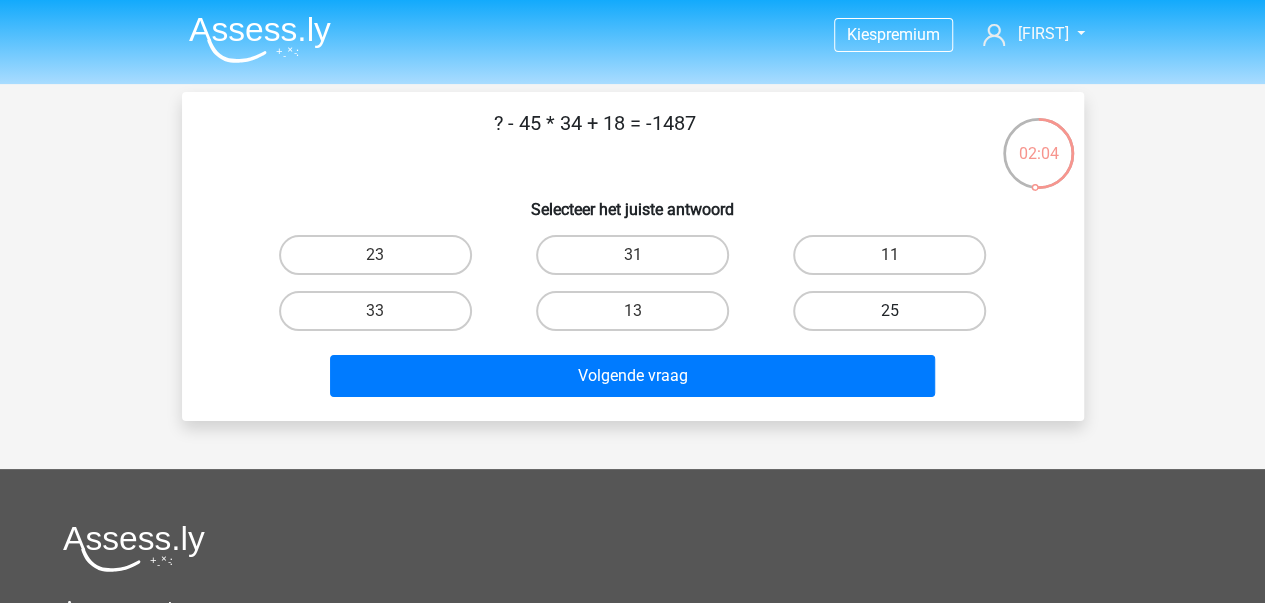 click on "25" at bounding box center (889, 311) 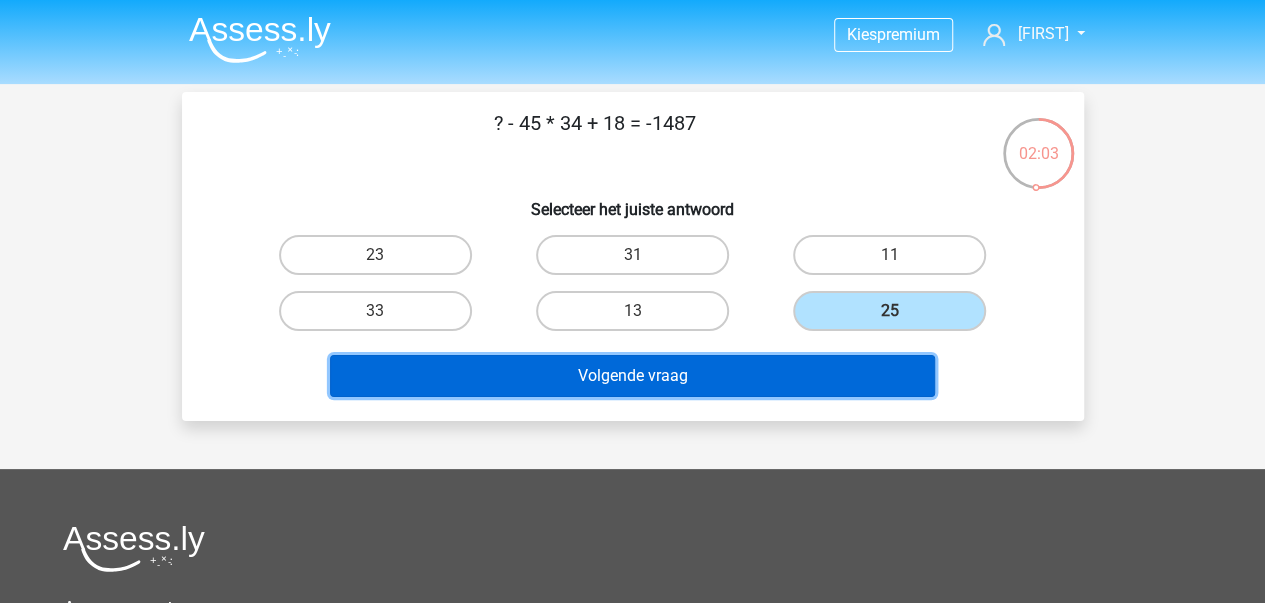 click on "Volgende vraag" at bounding box center [632, 376] 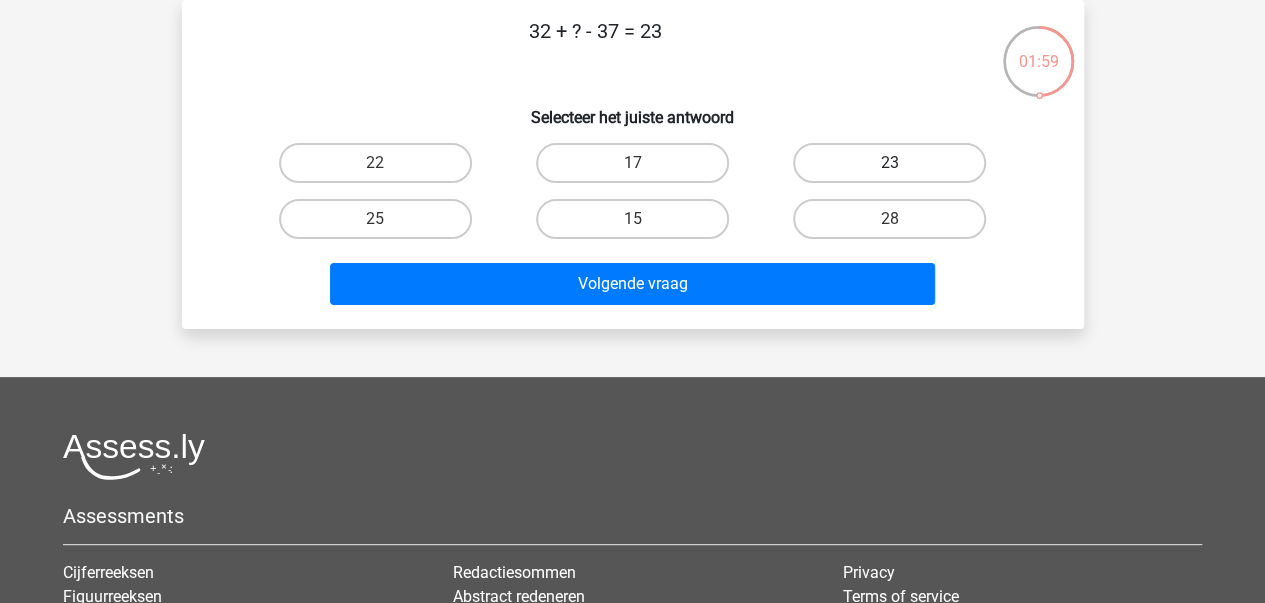 scroll, scrollTop: 0, scrollLeft: 0, axis: both 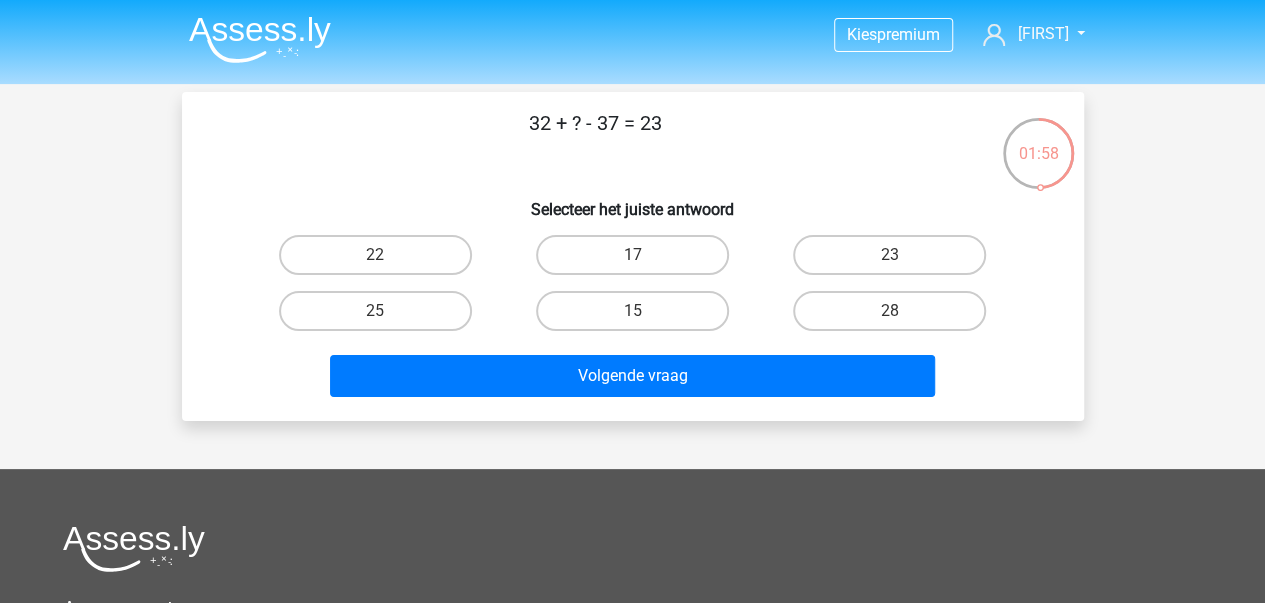 drag, startPoint x: 660, startPoint y: 127, endPoint x: 490, endPoint y: 124, distance: 170.02647 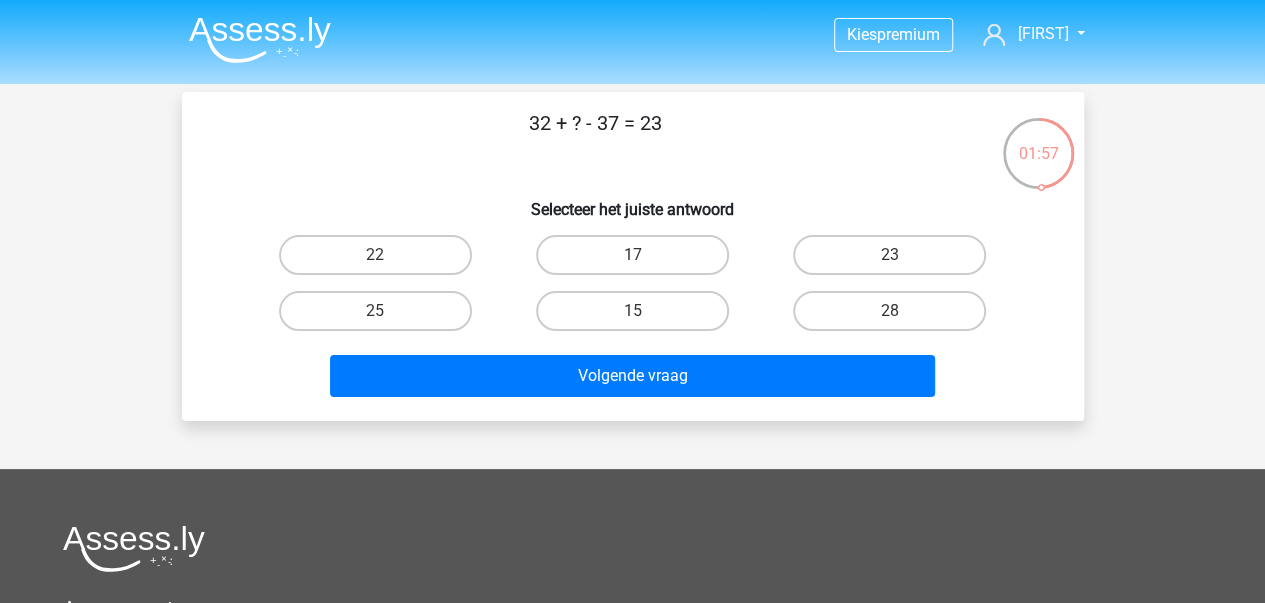 copy on "32 + ? - 37 = 23" 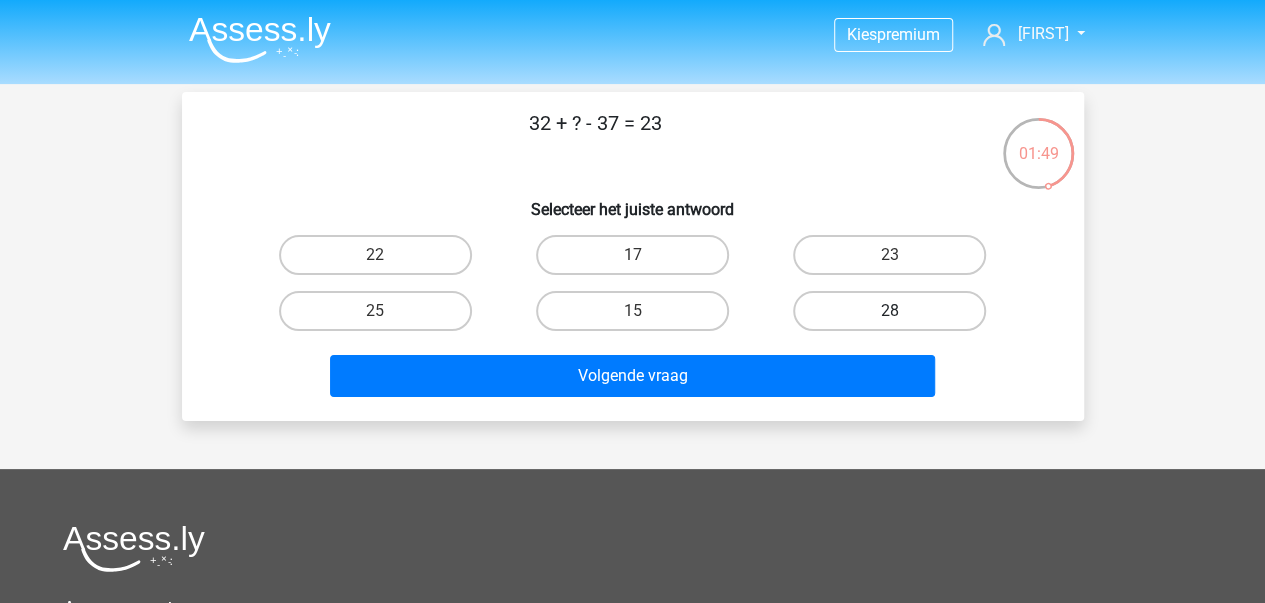 click on "28" at bounding box center [889, 311] 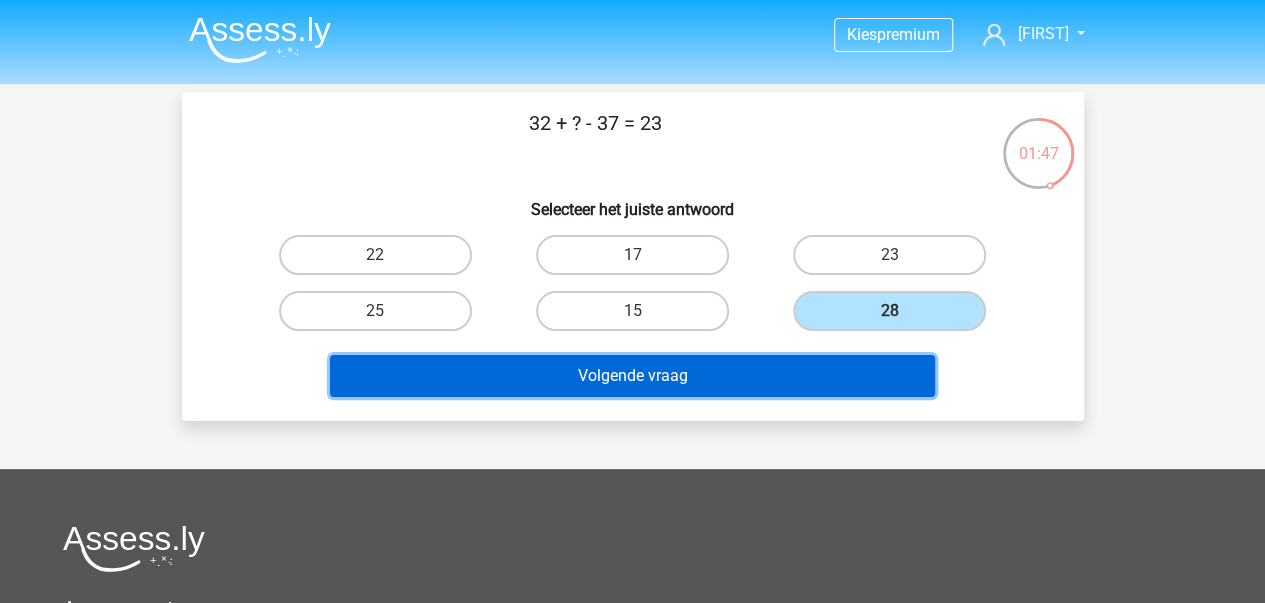 click on "Volgende vraag" at bounding box center [632, 376] 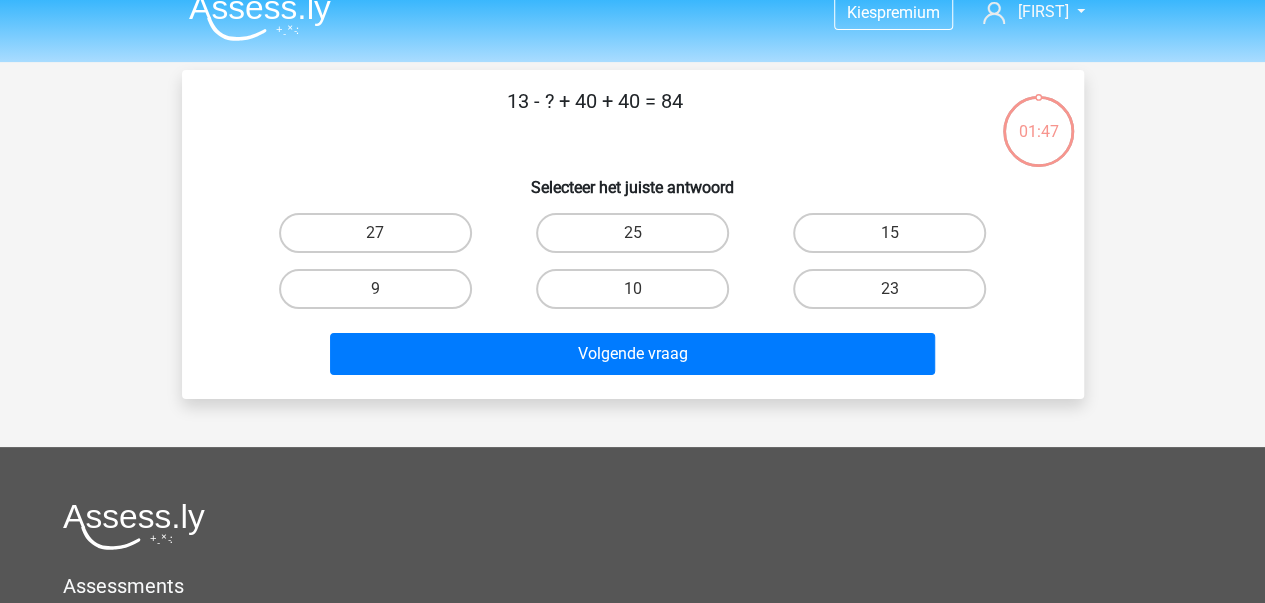 scroll, scrollTop: 92, scrollLeft: 0, axis: vertical 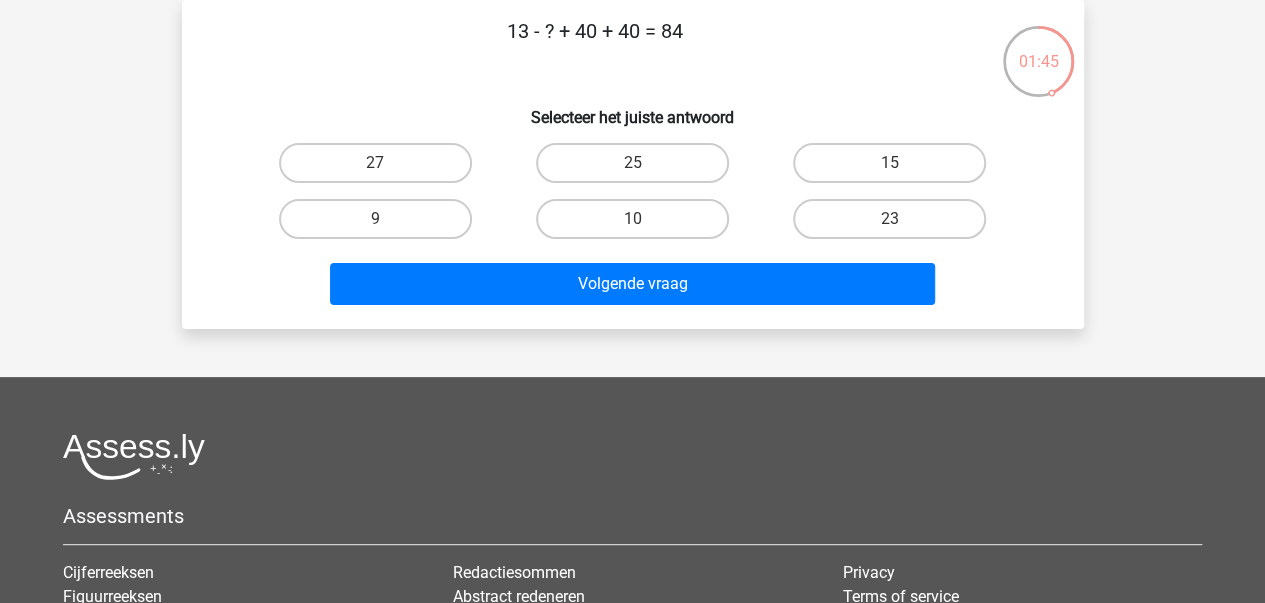 drag, startPoint x: 701, startPoint y: 36, endPoint x: 502, endPoint y: 27, distance: 199.20341 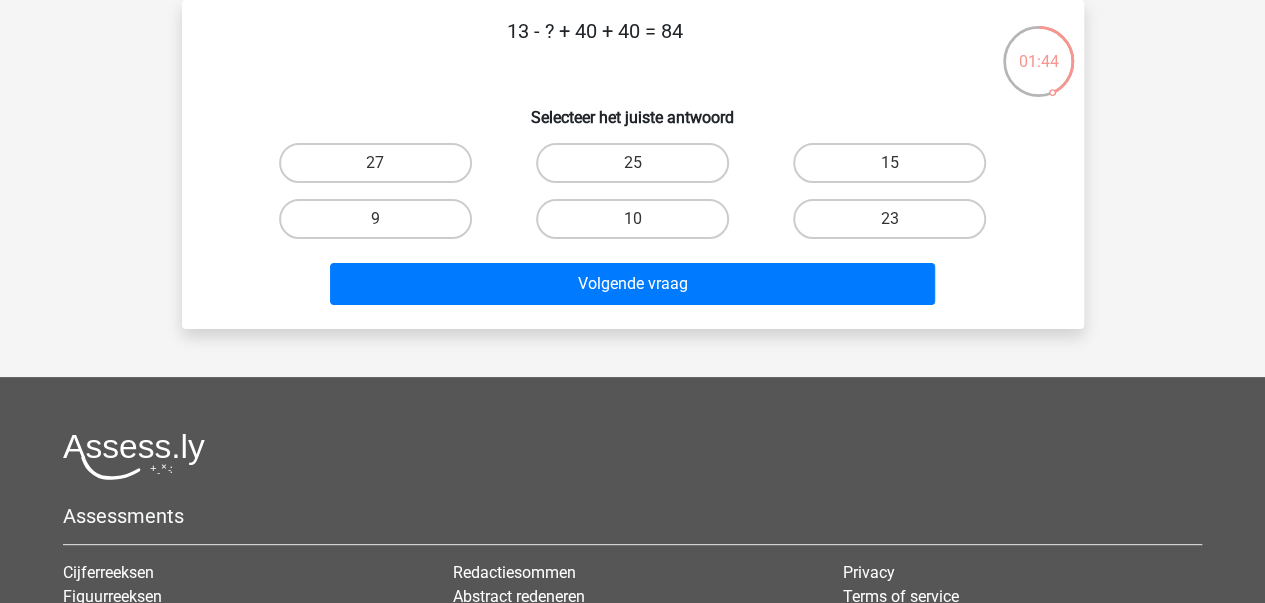 copy on "13 - ? + 40 + 40 = 84" 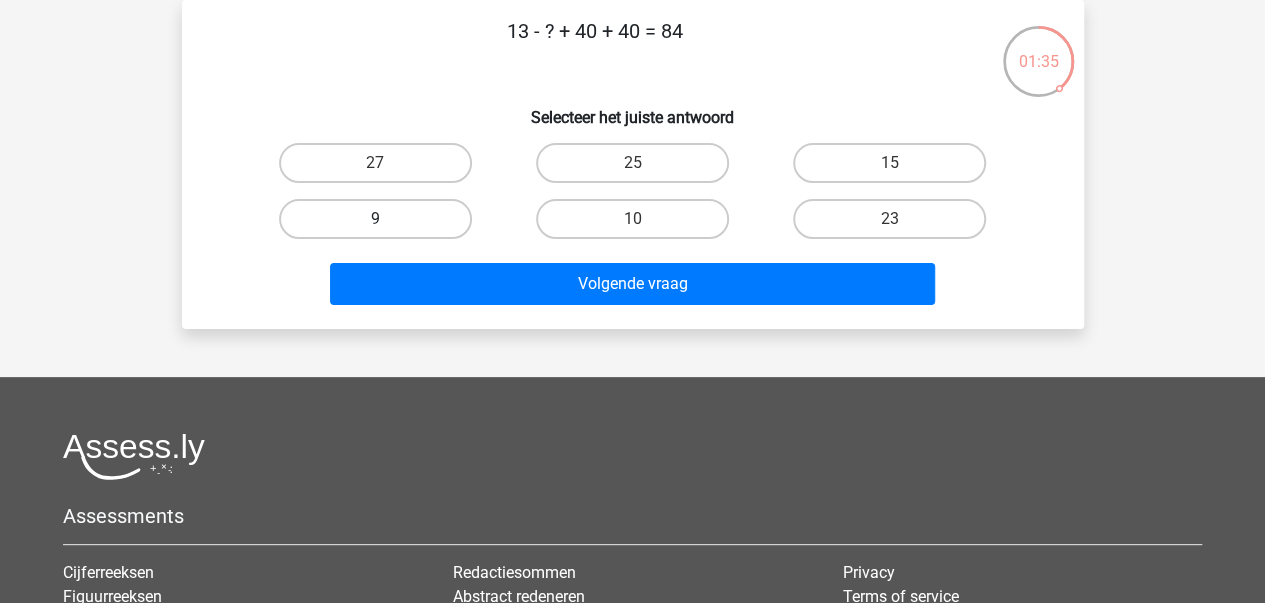 click on "9" at bounding box center [375, 219] 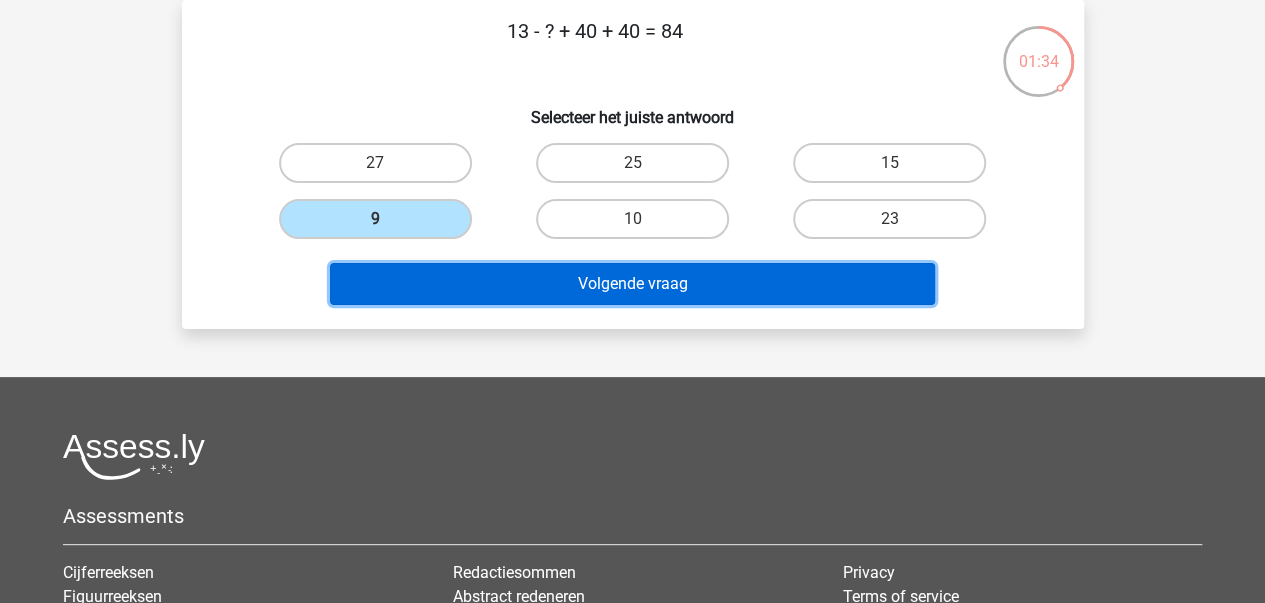 drag, startPoint x: 608, startPoint y: 284, endPoint x: 629, endPoint y: 266, distance: 27.658634 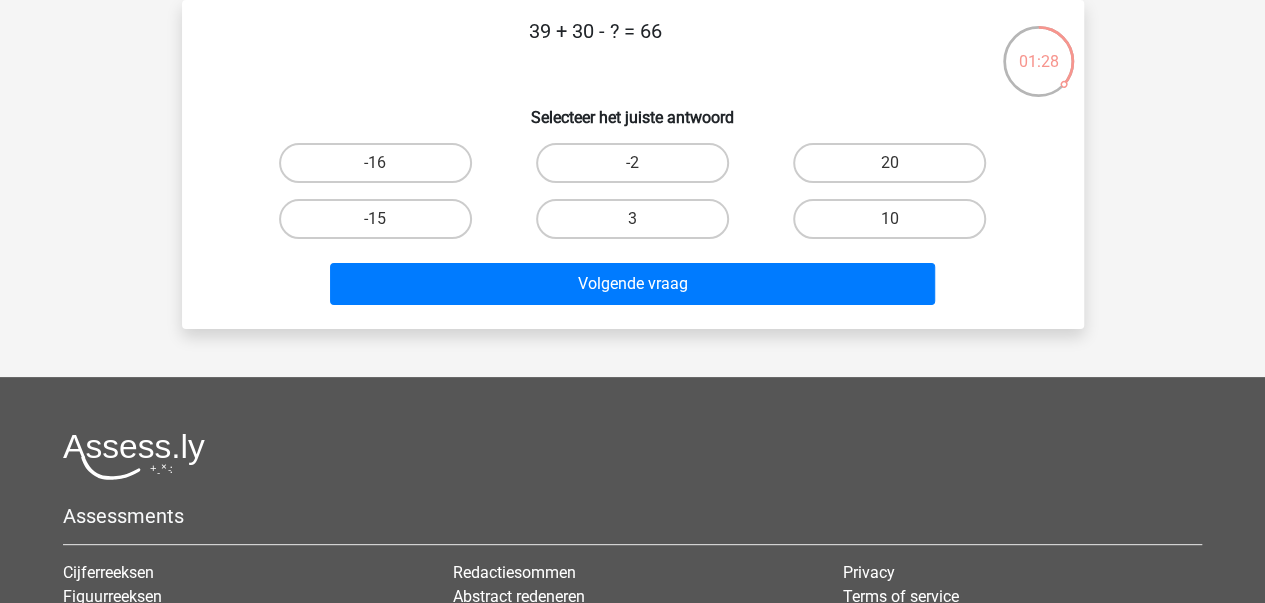drag, startPoint x: 690, startPoint y: 28, endPoint x: 515, endPoint y: 48, distance: 176.13914 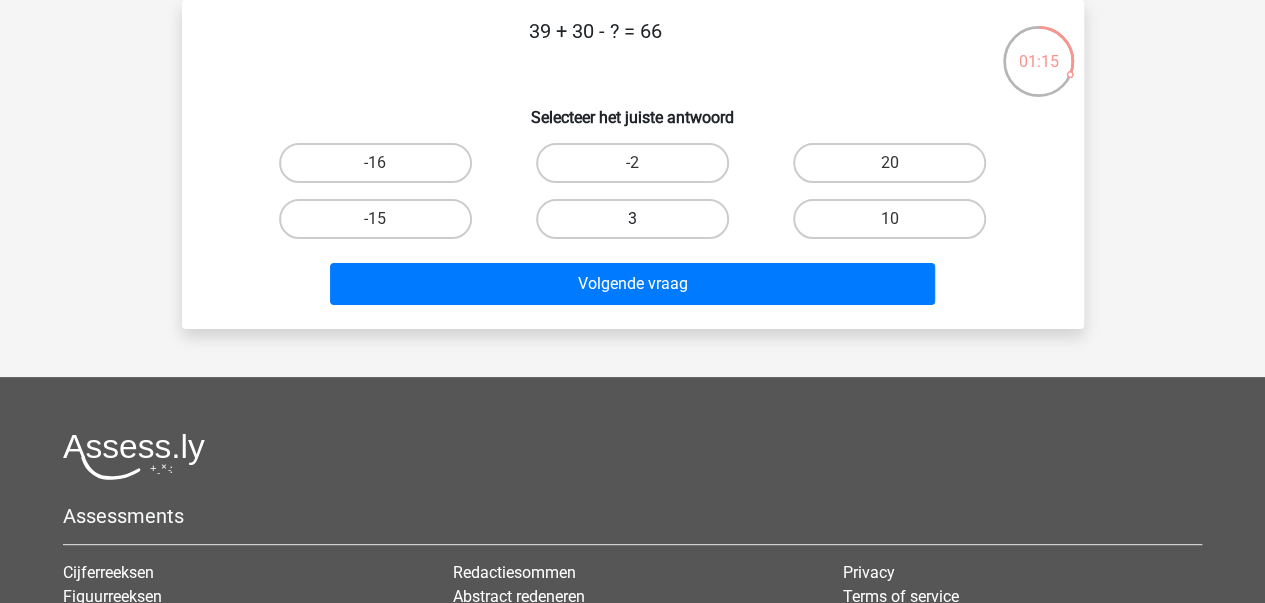 click on "3" at bounding box center [632, 219] 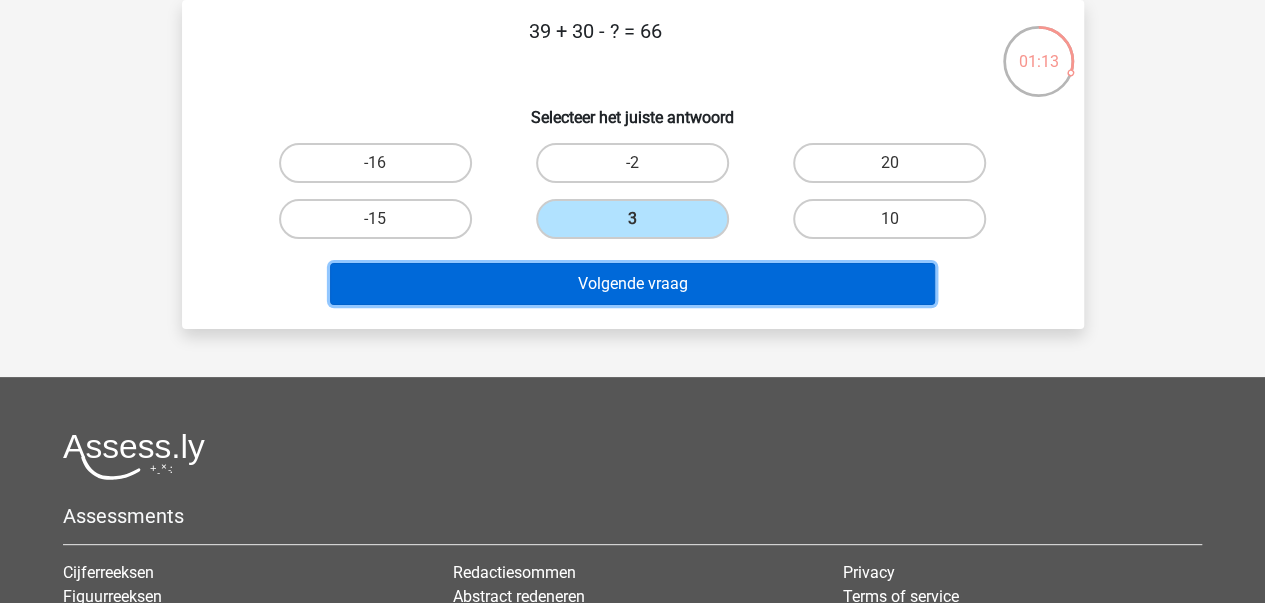 click on "Volgende vraag" at bounding box center [632, 284] 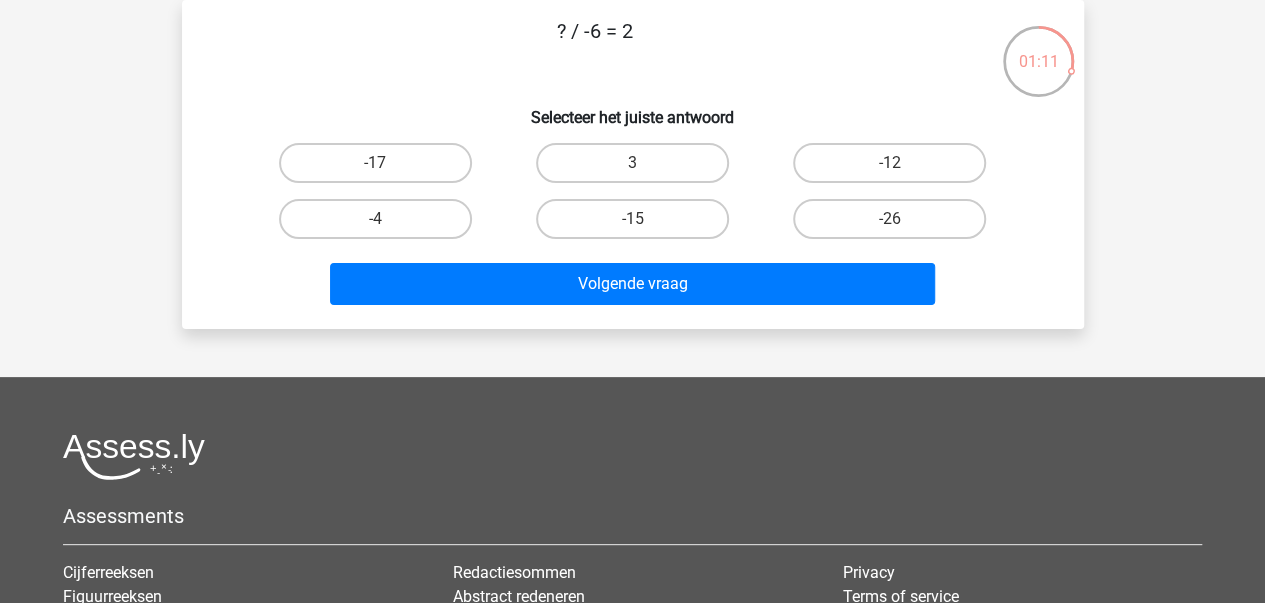 drag, startPoint x: 654, startPoint y: 33, endPoint x: 534, endPoint y: 29, distance: 120.06665 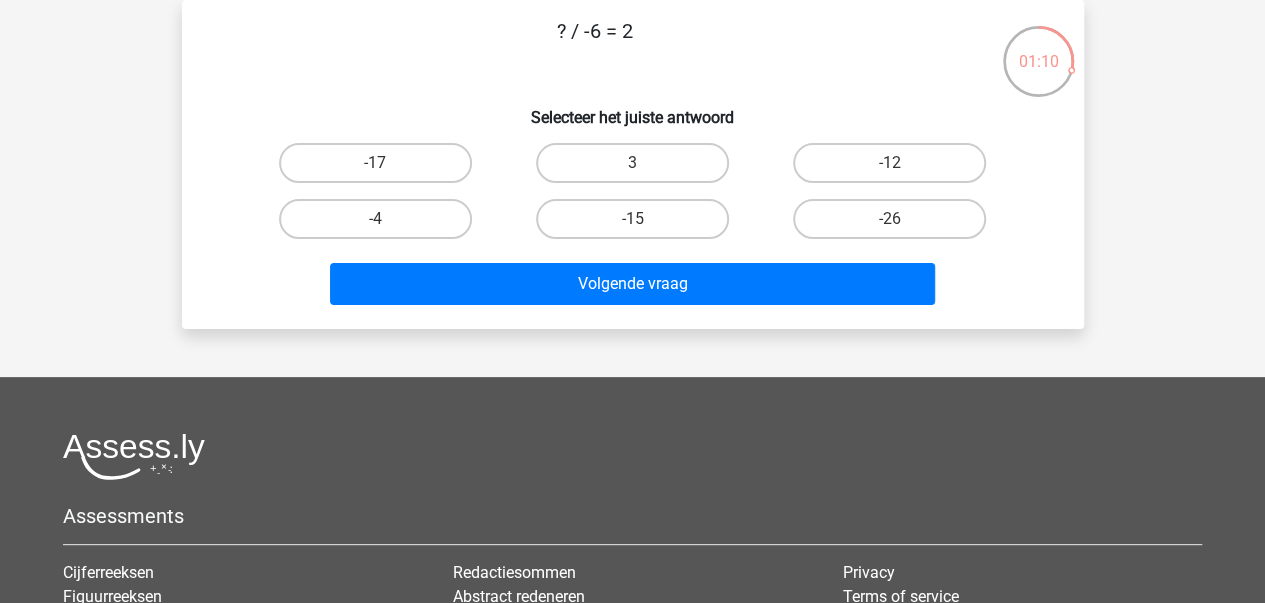 copy on "? / -6 = 2" 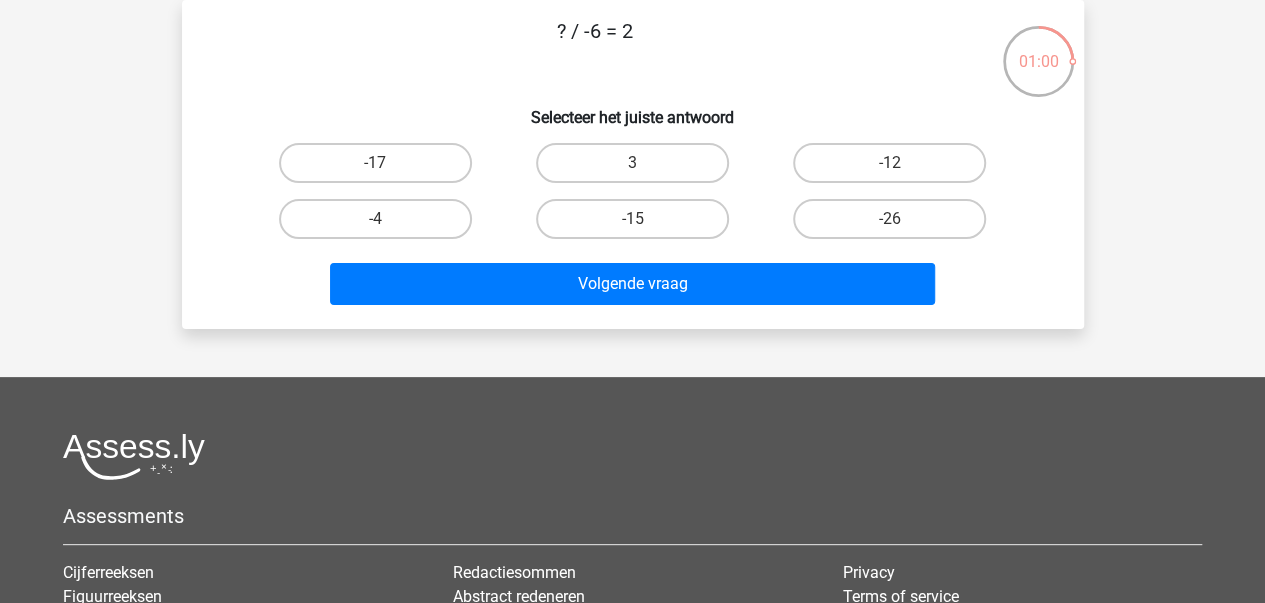 click on "-12" at bounding box center (896, 169) 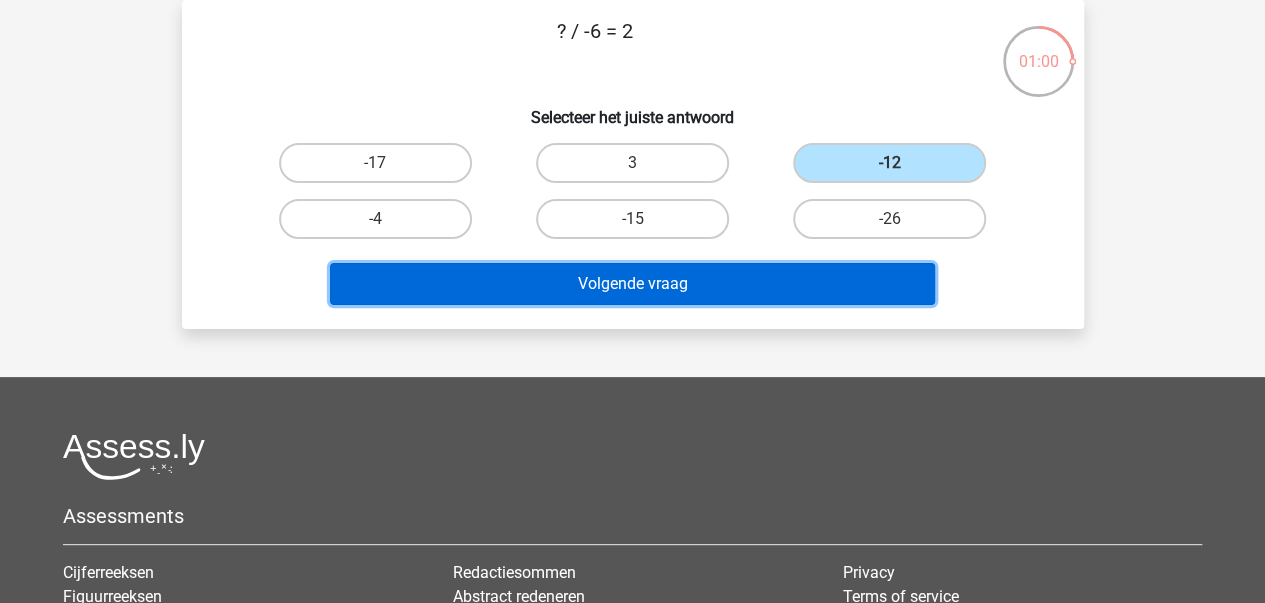 click on "Volgende vraag" at bounding box center (632, 284) 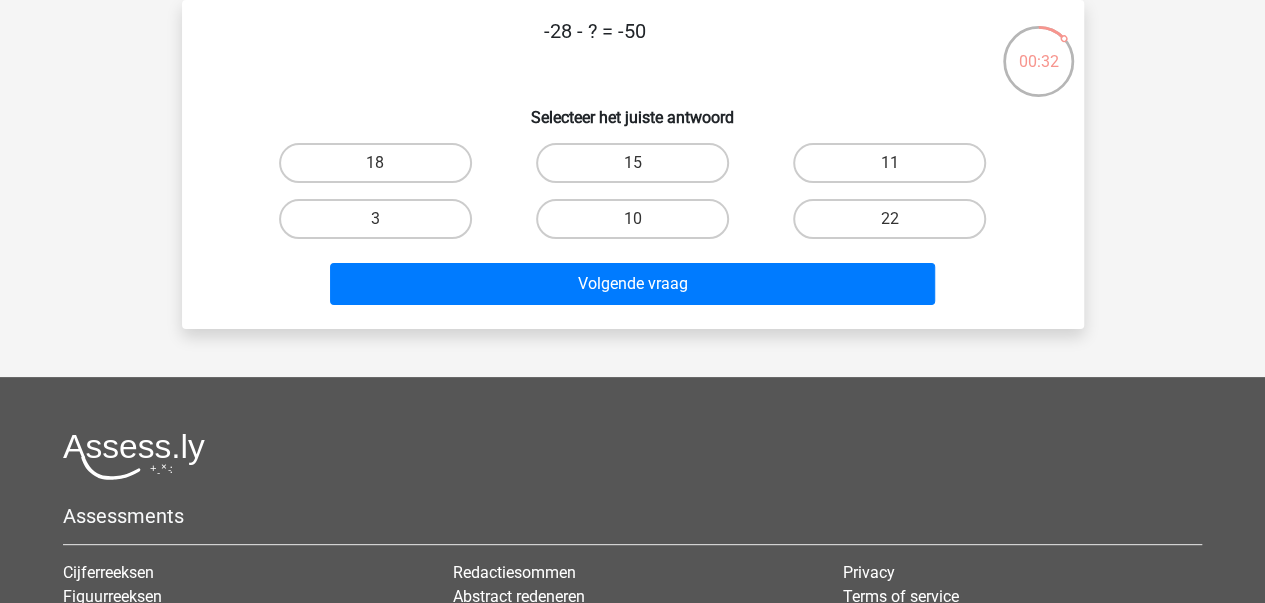 drag, startPoint x: 651, startPoint y: 36, endPoint x: 505, endPoint y: 41, distance: 146.08559 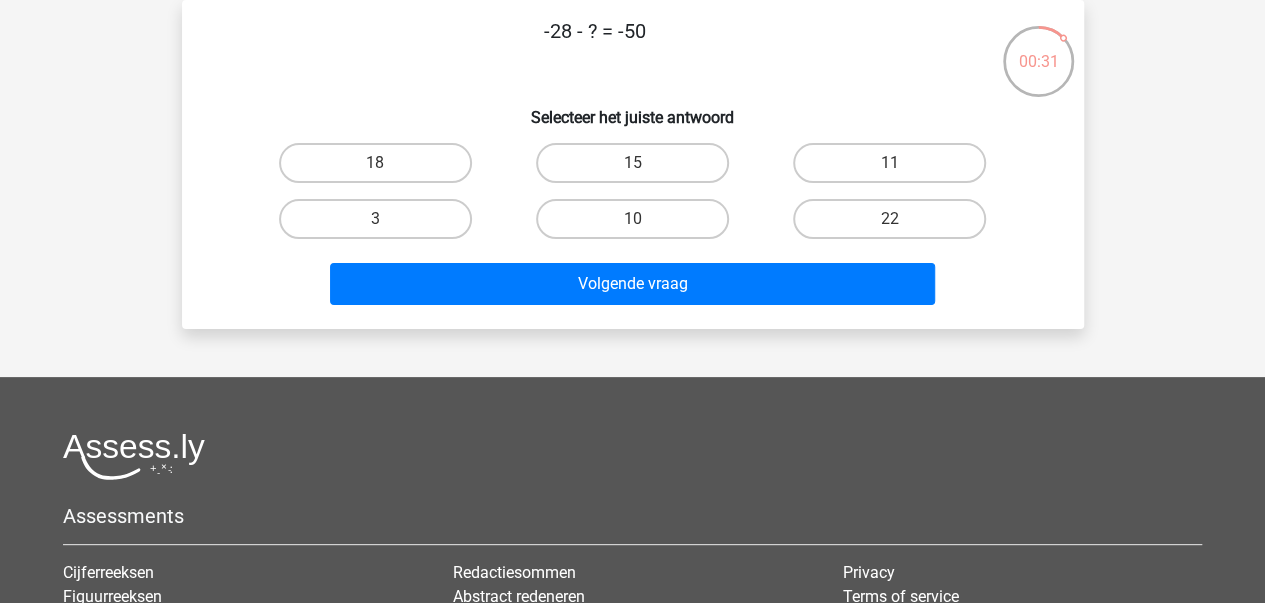 copy on "-28 - ?  = -50" 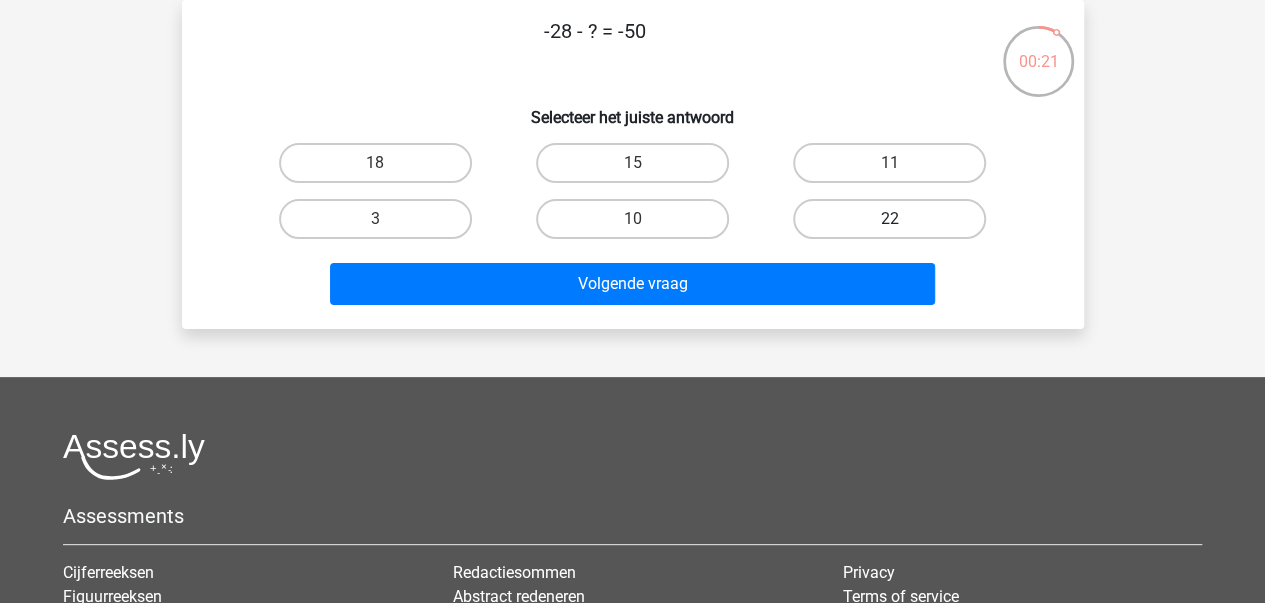 click on "22" at bounding box center (889, 219) 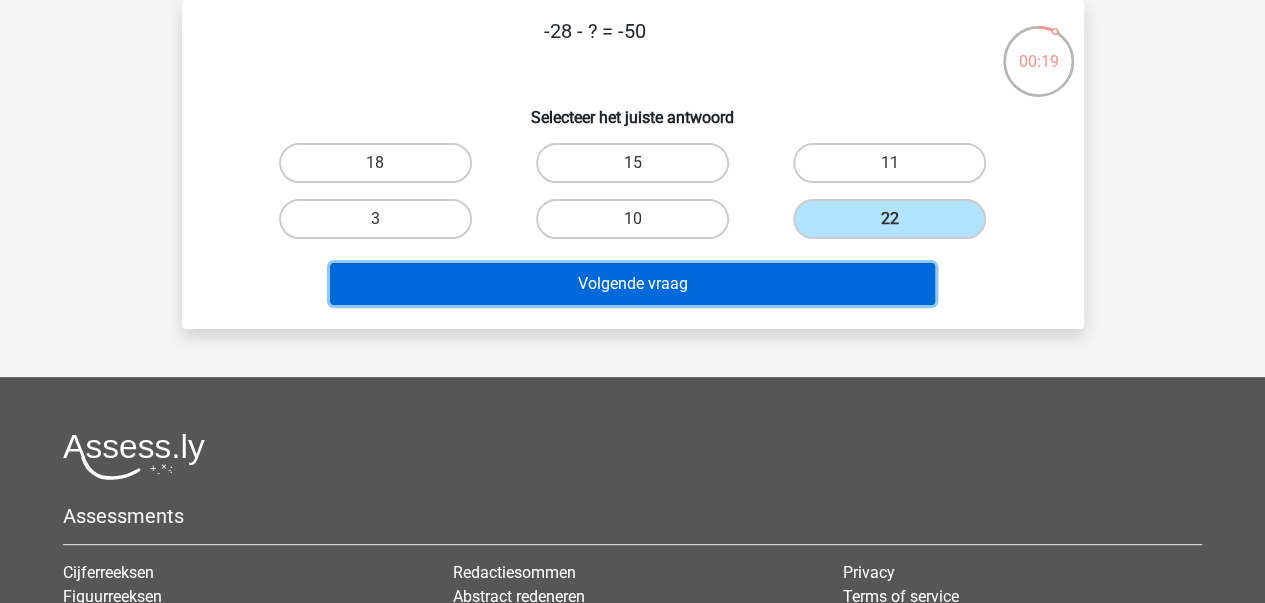 click on "Volgende vraag" at bounding box center (632, 284) 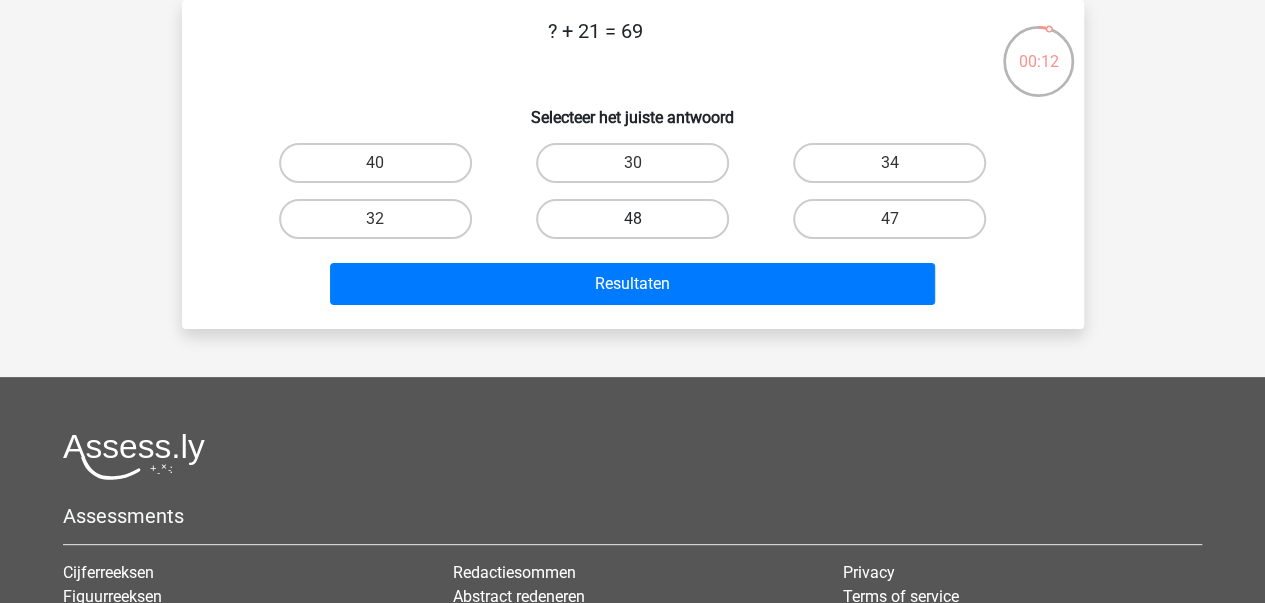 click on "48" at bounding box center (632, 219) 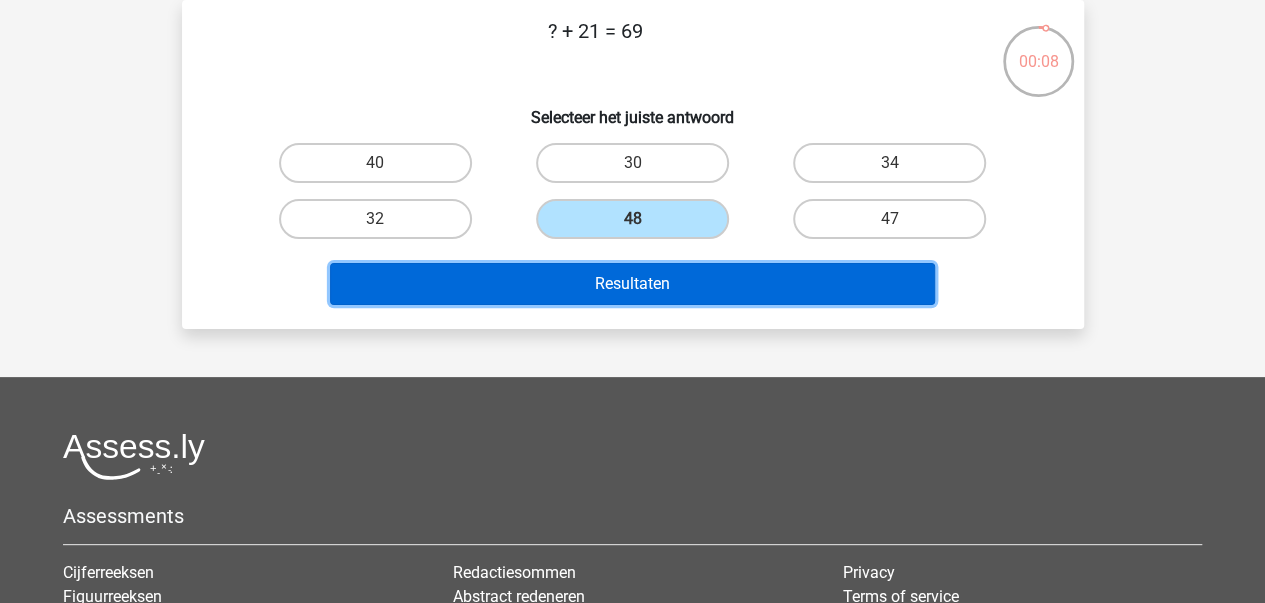 click on "Resultaten" at bounding box center (632, 284) 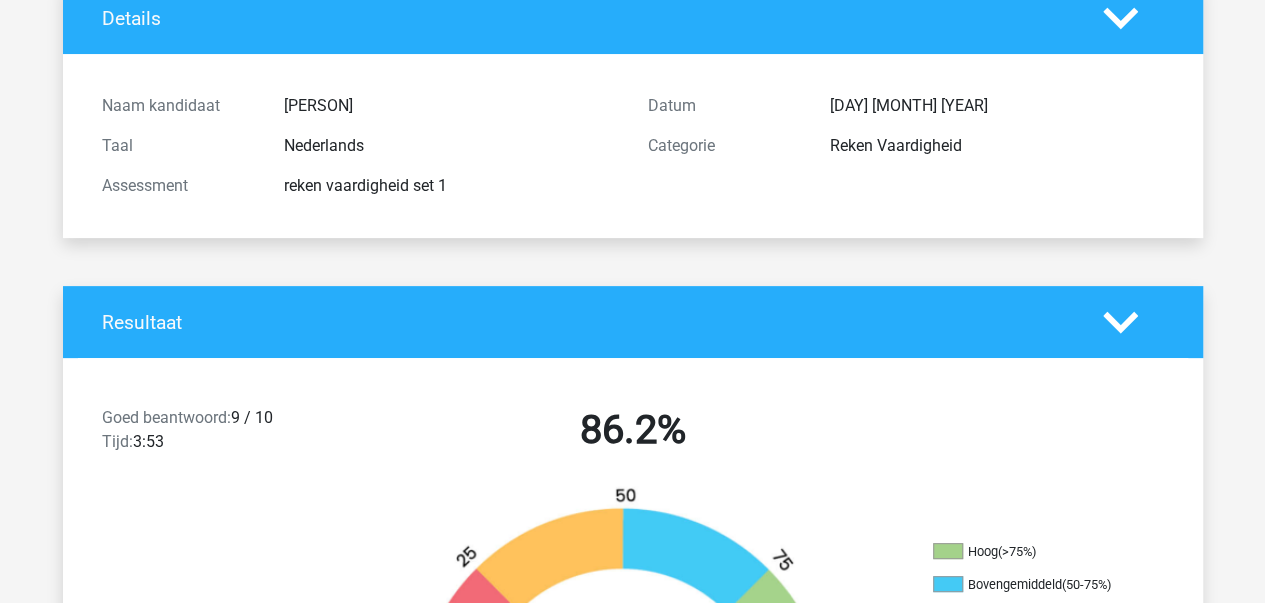 scroll, scrollTop: 0, scrollLeft: 0, axis: both 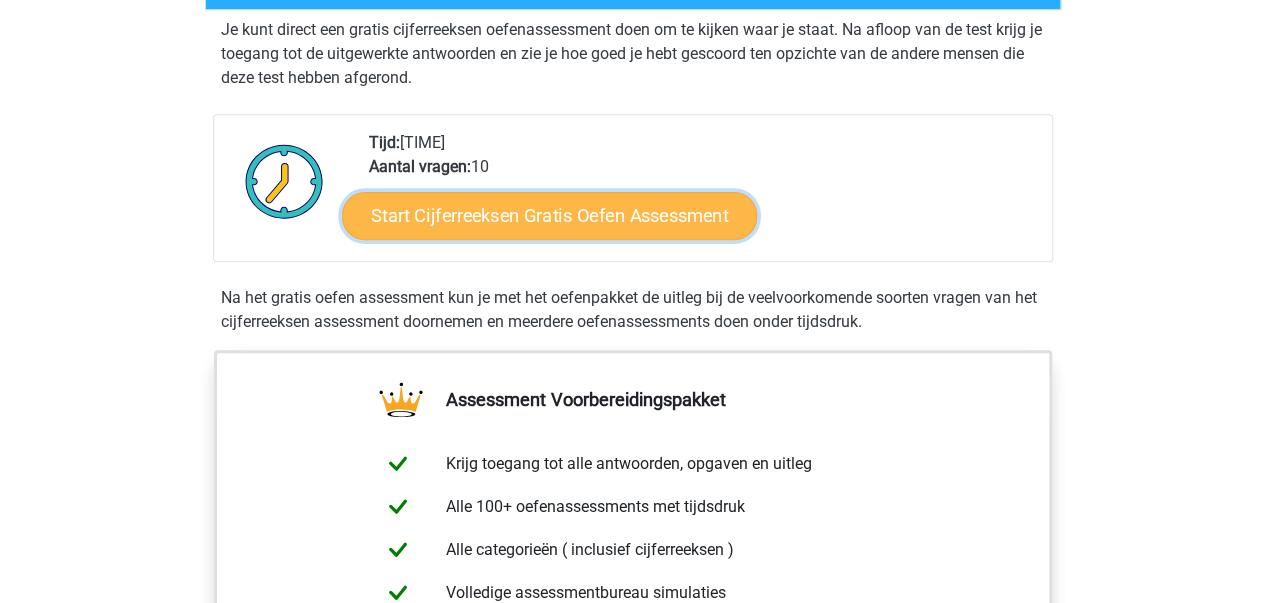 click on "Start Cijferreeksen
Gratis Oefen Assessment" at bounding box center [549, 215] 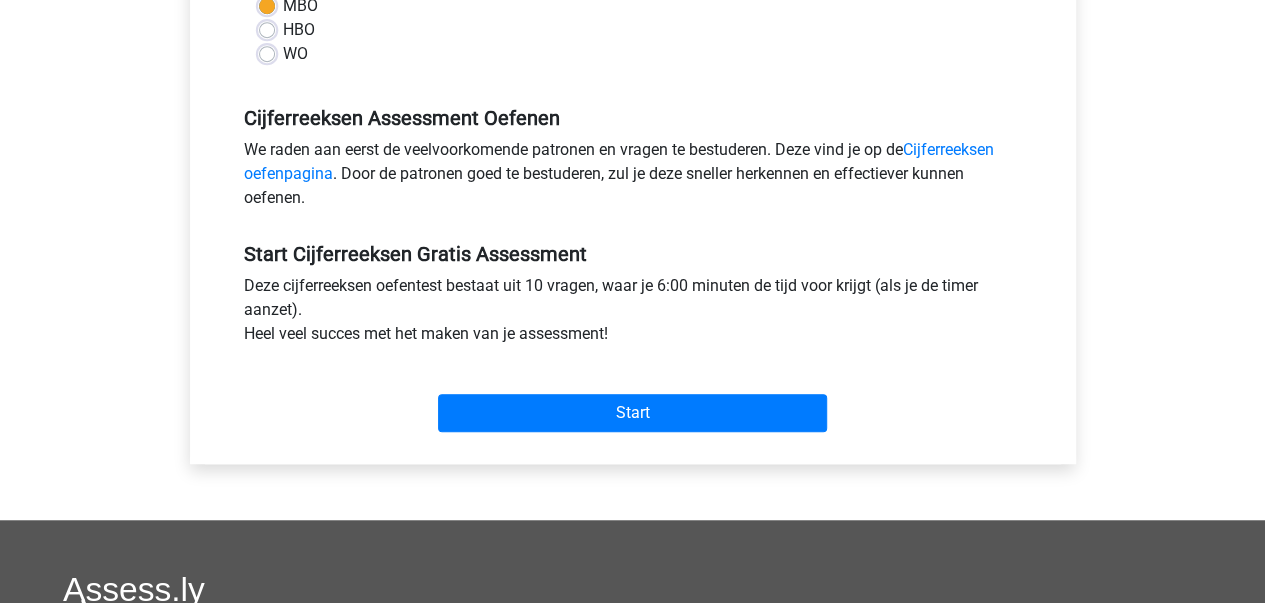 scroll, scrollTop: 600, scrollLeft: 0, axis: vertical 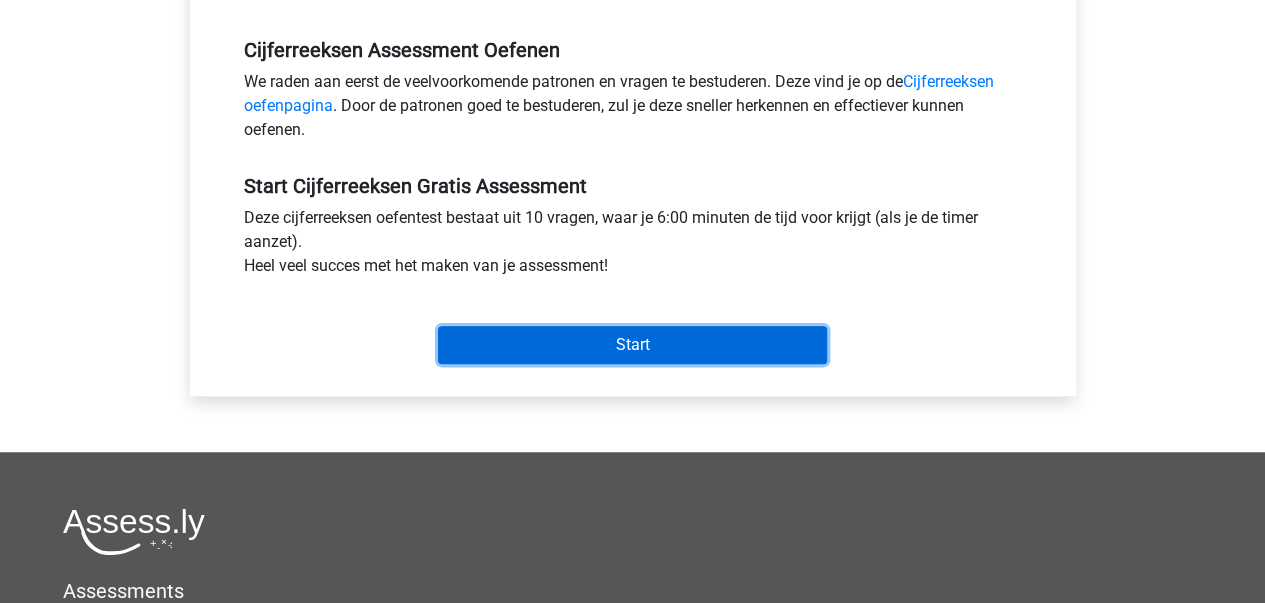 click on "Start" at bounding box center [632, 345] 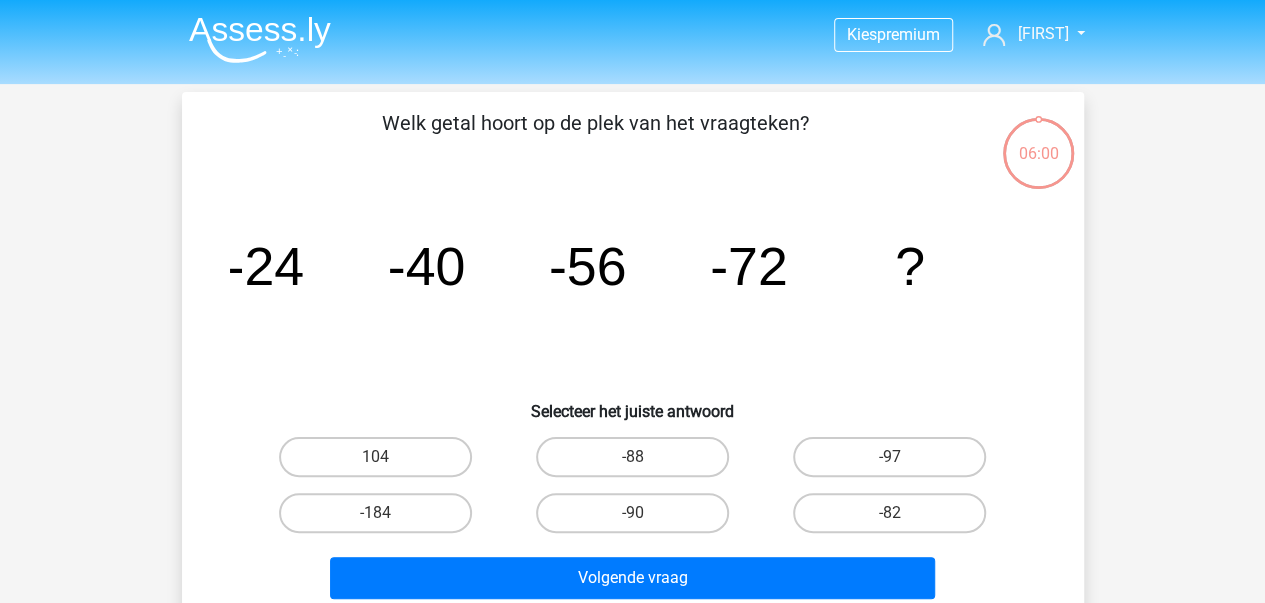 scroll, scrollTop: 100, scrollLeft: 0, axis: vertical 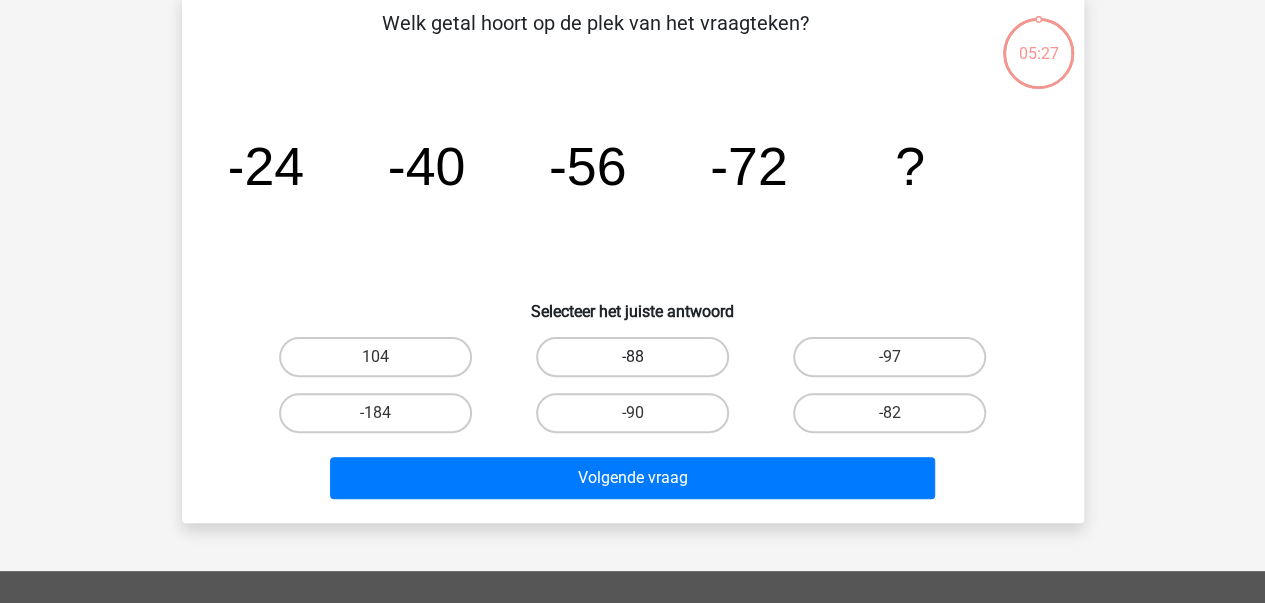 click on "-88" at bounding box center (632, 357) 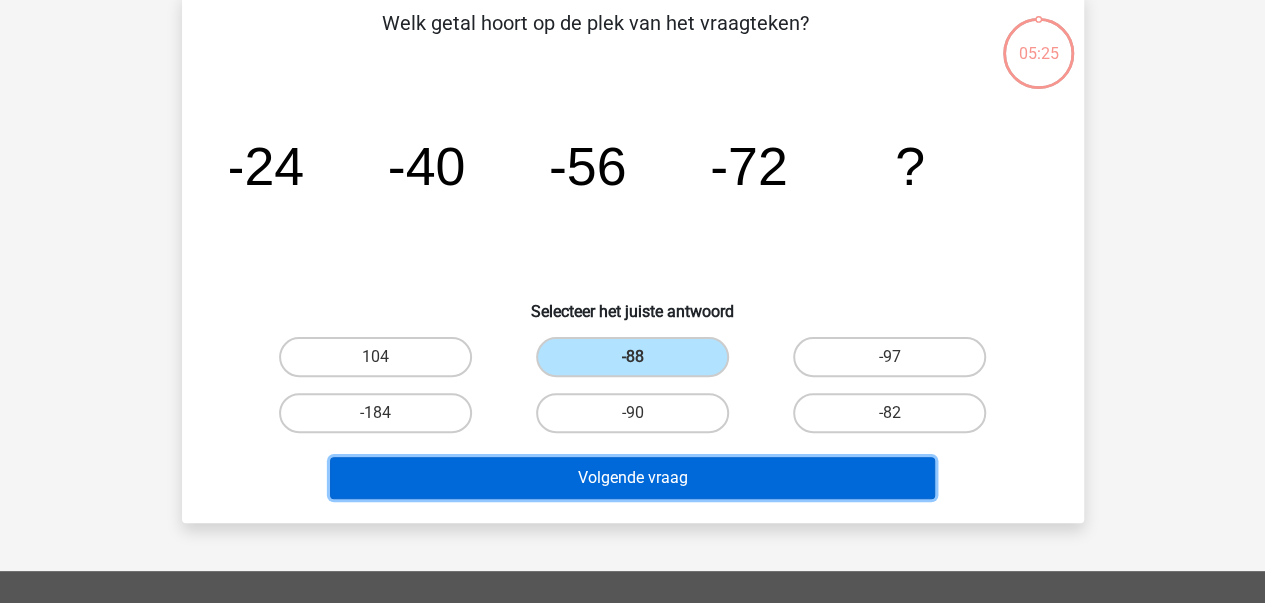 click on "Volgende vraag" at bounding box center (632, 478) 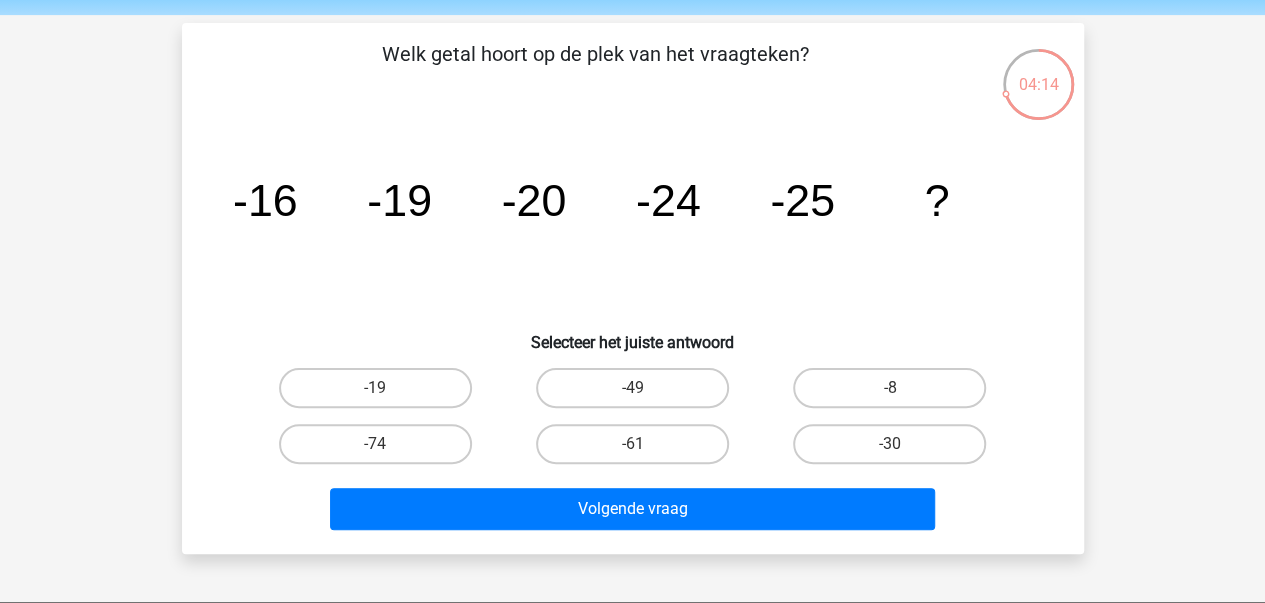 scroll, scrollTop: 100, scrollLeft: 0, axis: vertical 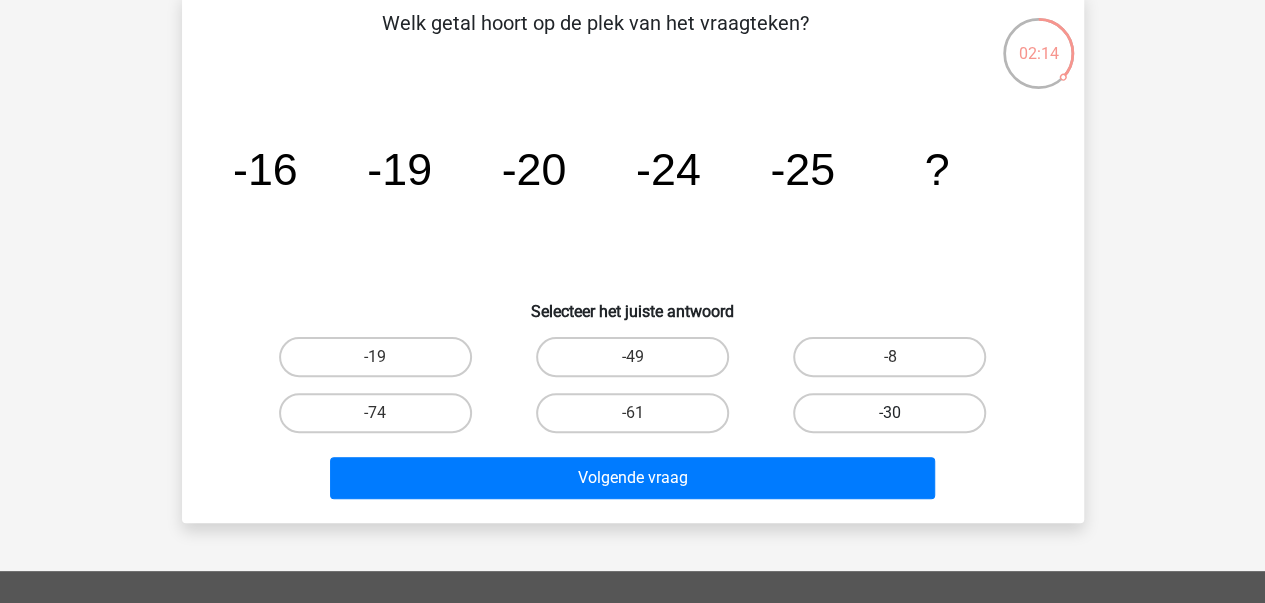 click on "-30" at bounding box center (889, 413) 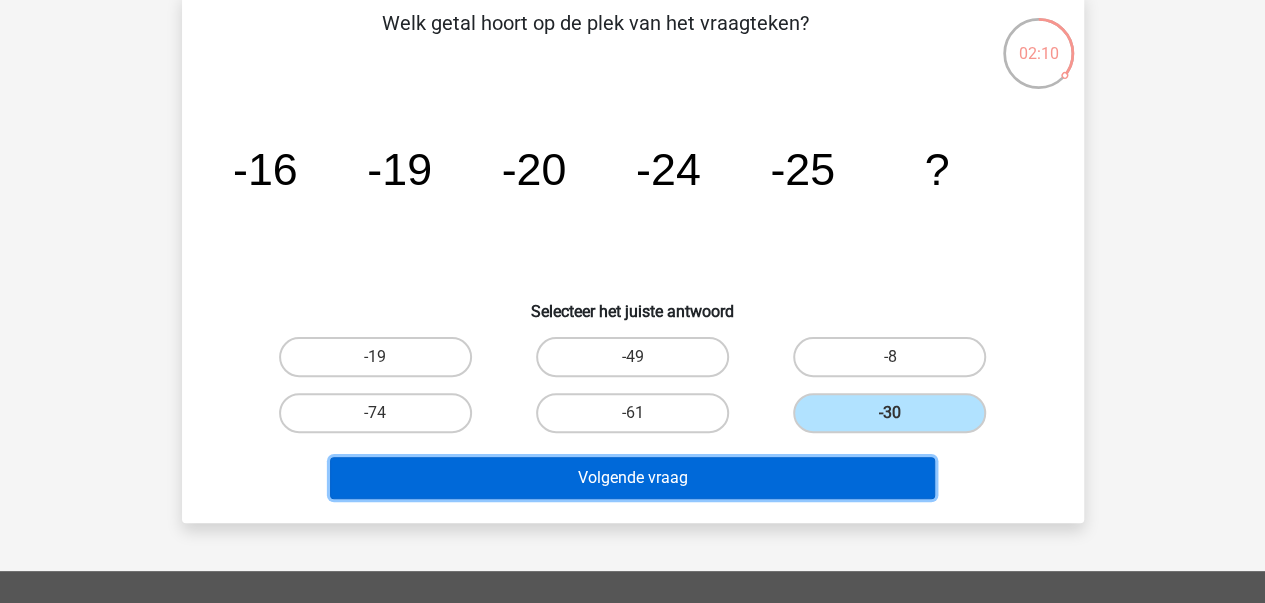 click on "Volgende vraag" at bounding box center (632, 478) 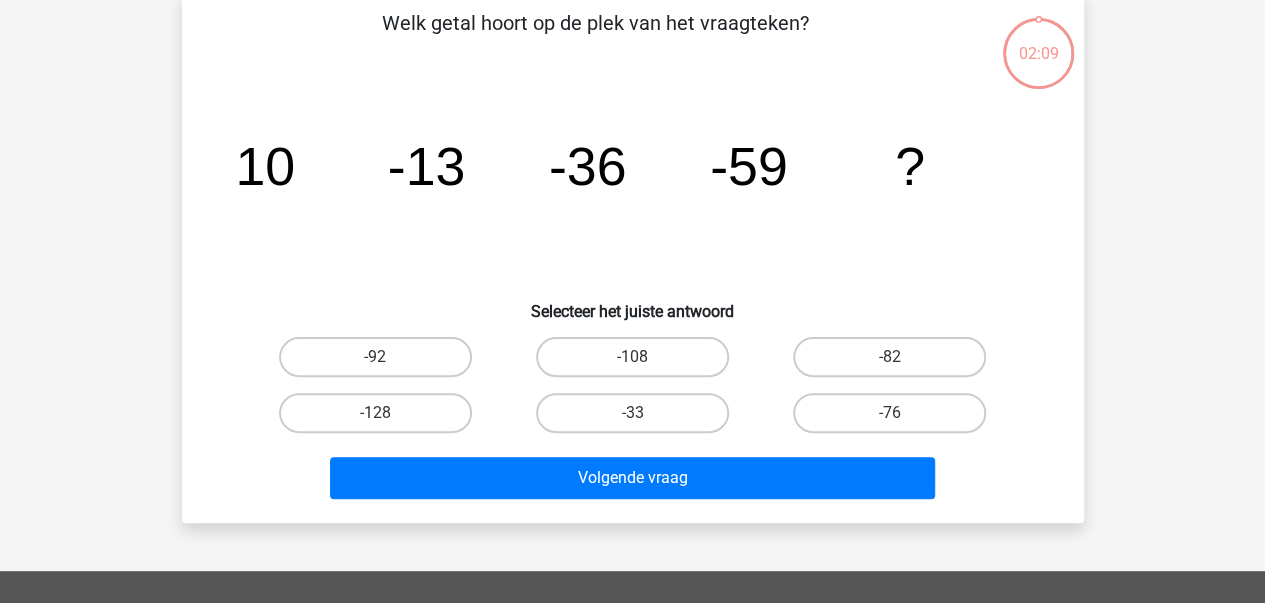scroll, scrollTop: 92, scrollLeft: 0, axis: vertical 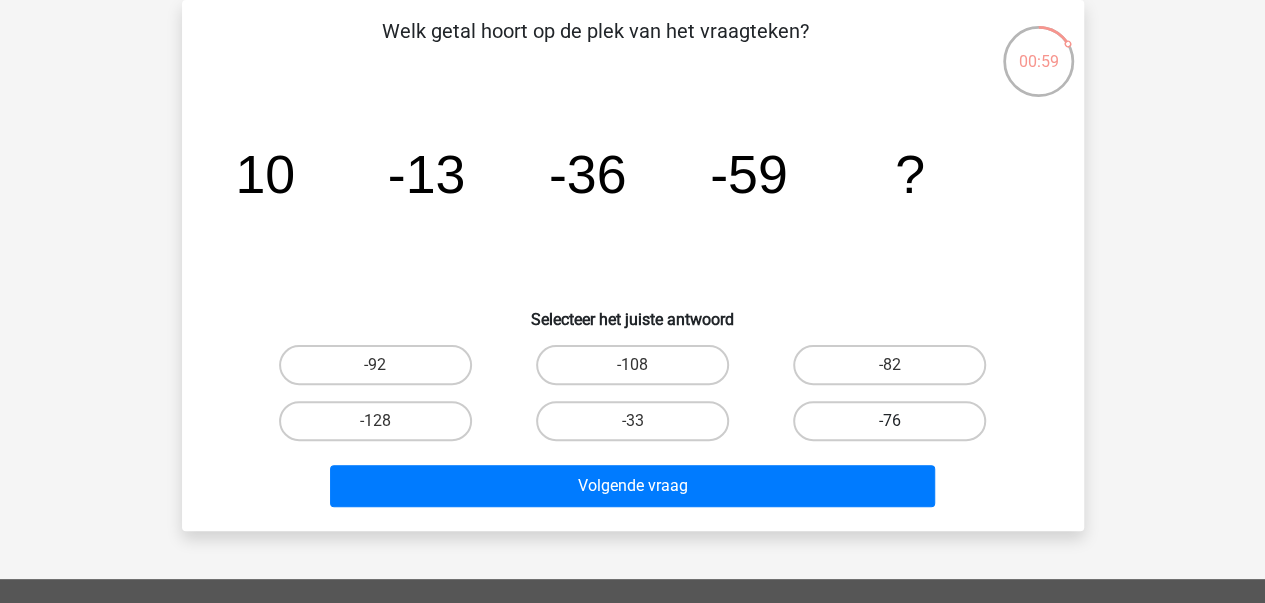click on "-76" at bounding box center [889, 421] 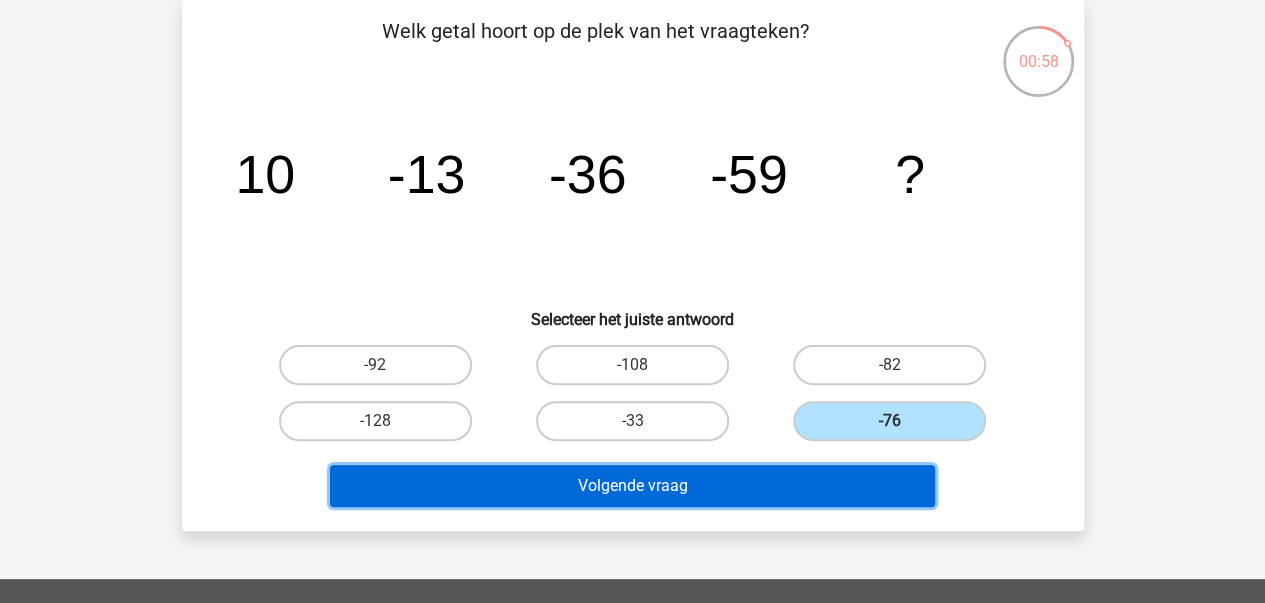 click on "Volgende vraag" at bounding box center [632, 486] 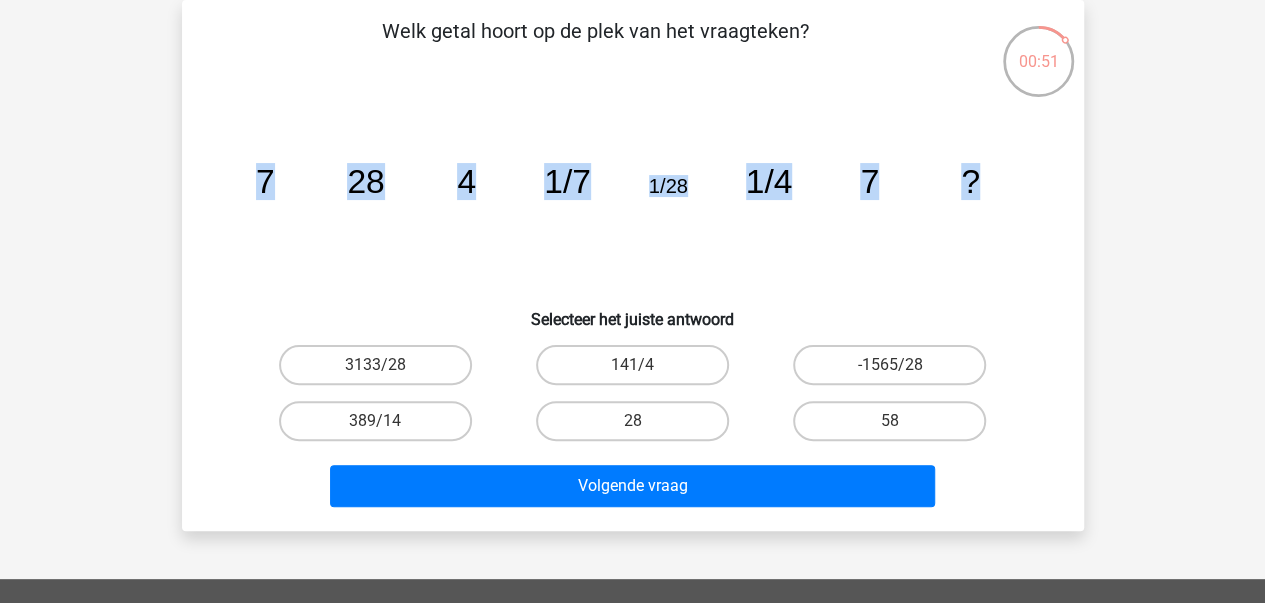 drag, startPoint x: 239, startPoint y: 188, endPoint x: 980, endPoint y: 219, distance: 741.6482 